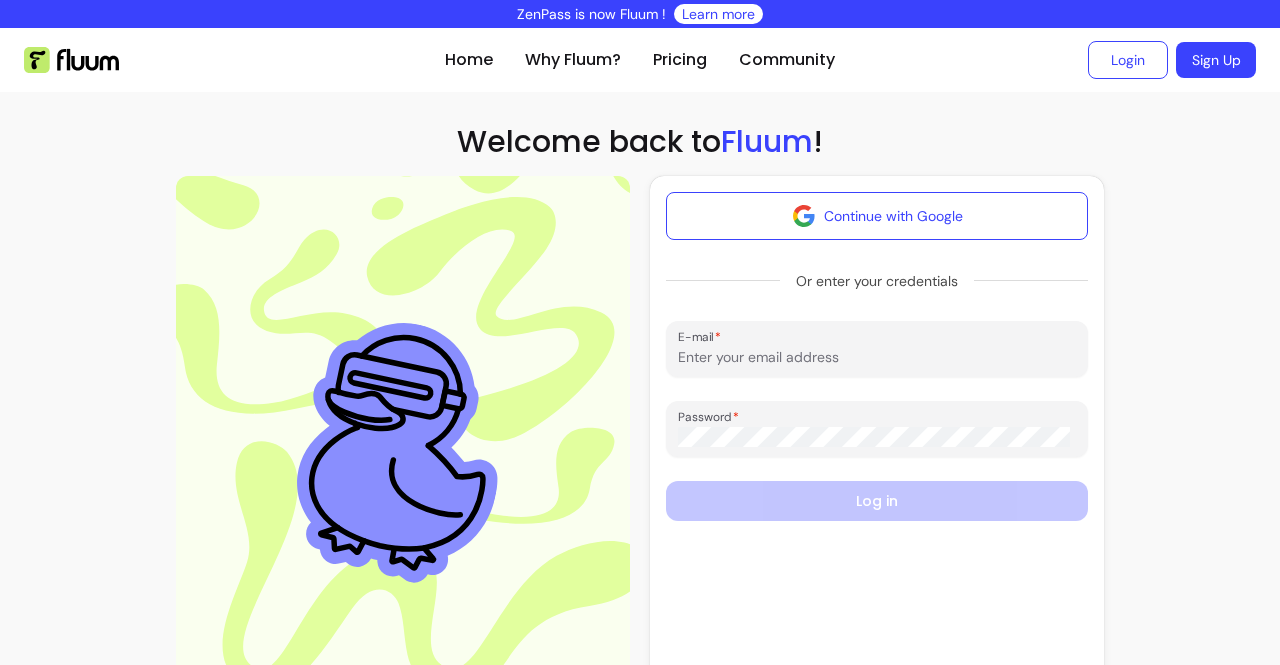 scroll, scrollTop: 0, scrollLeft: 0, axis: both 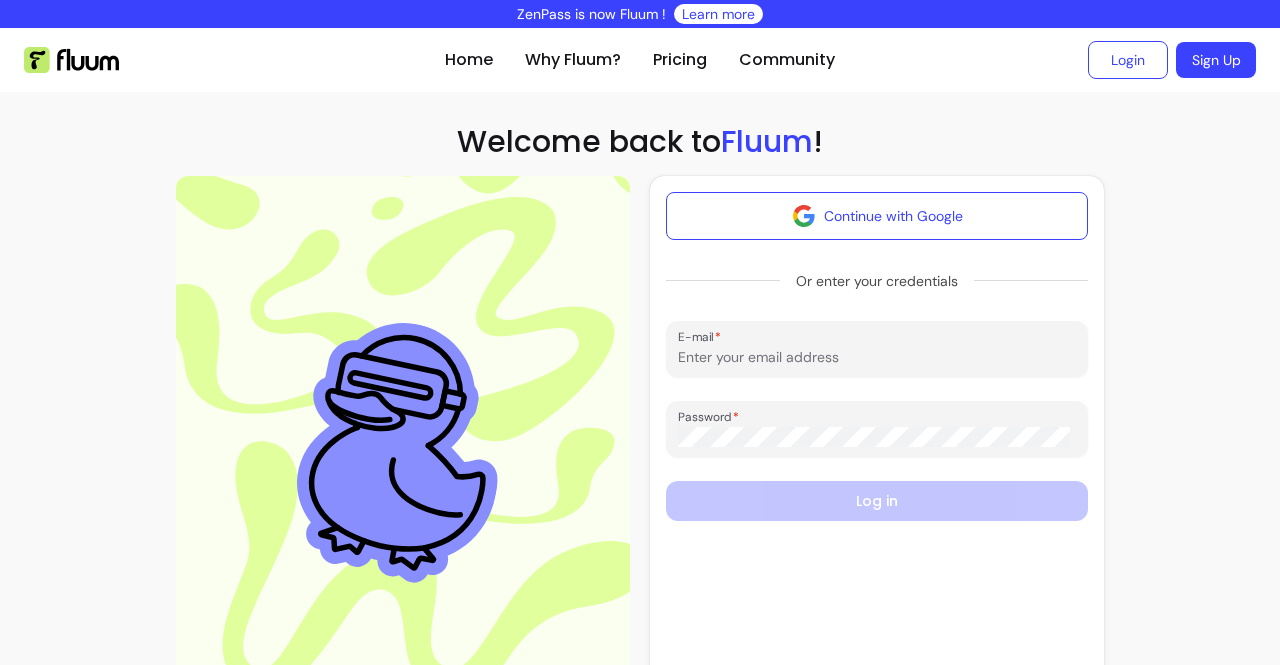 click on "Continue with Google" at bounding box center (877, 216) 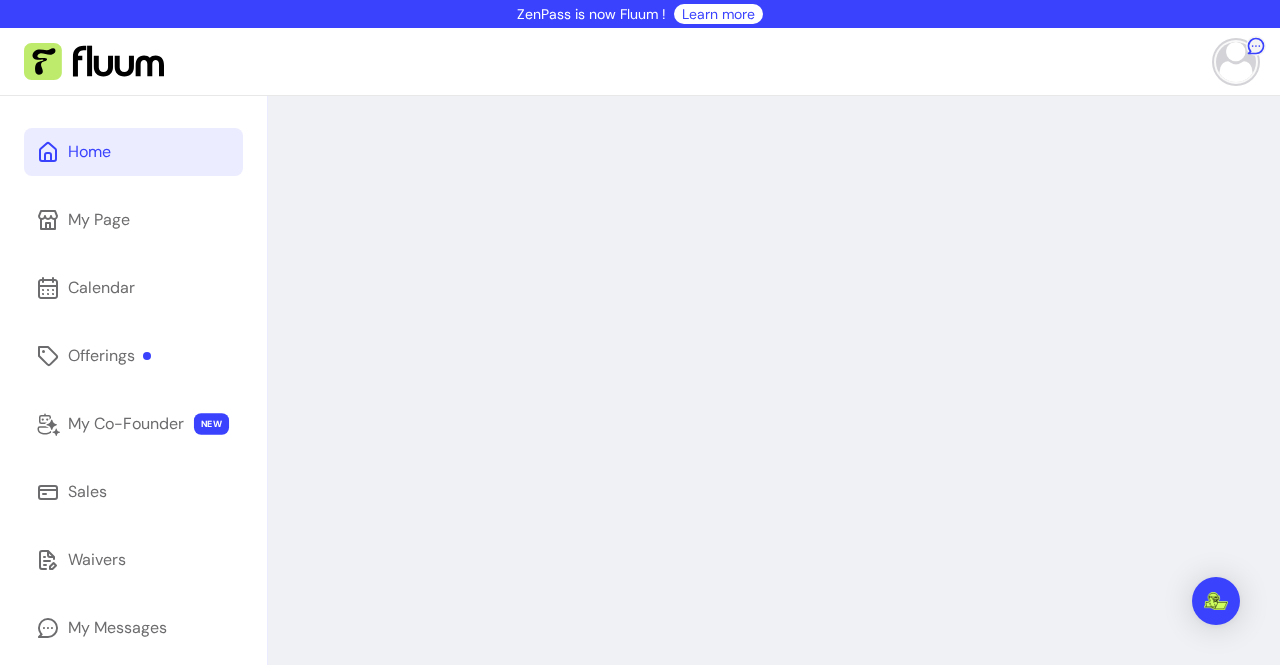 scroll, scrollTop: 0, scrollLeft: 0, axis: both 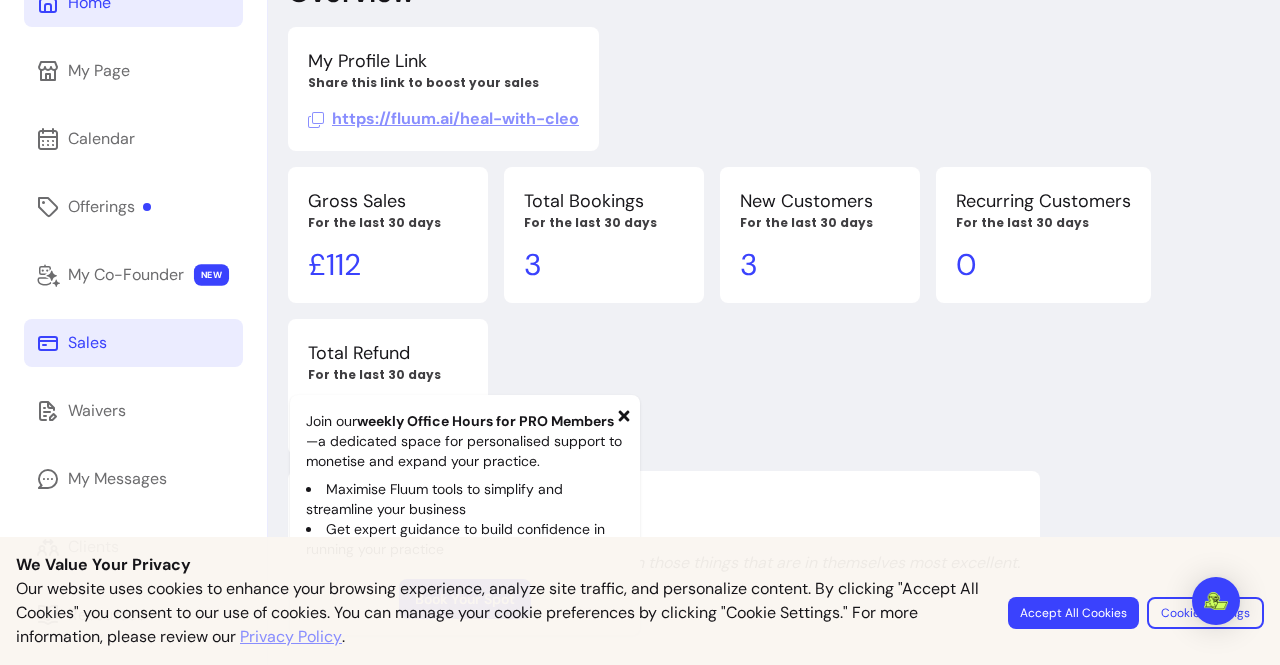 click on "Sales" at bounding box center [133, 343] 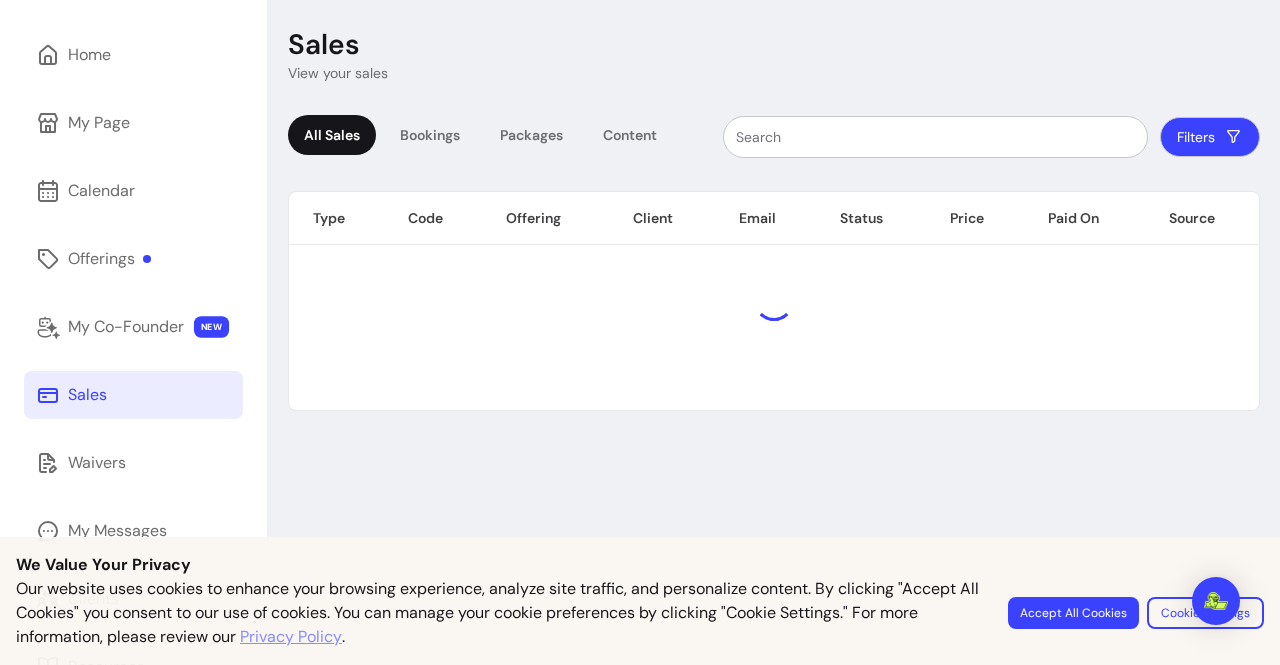 scroll, scrollTop: 96, scrollLeft: 0, axis: vertical 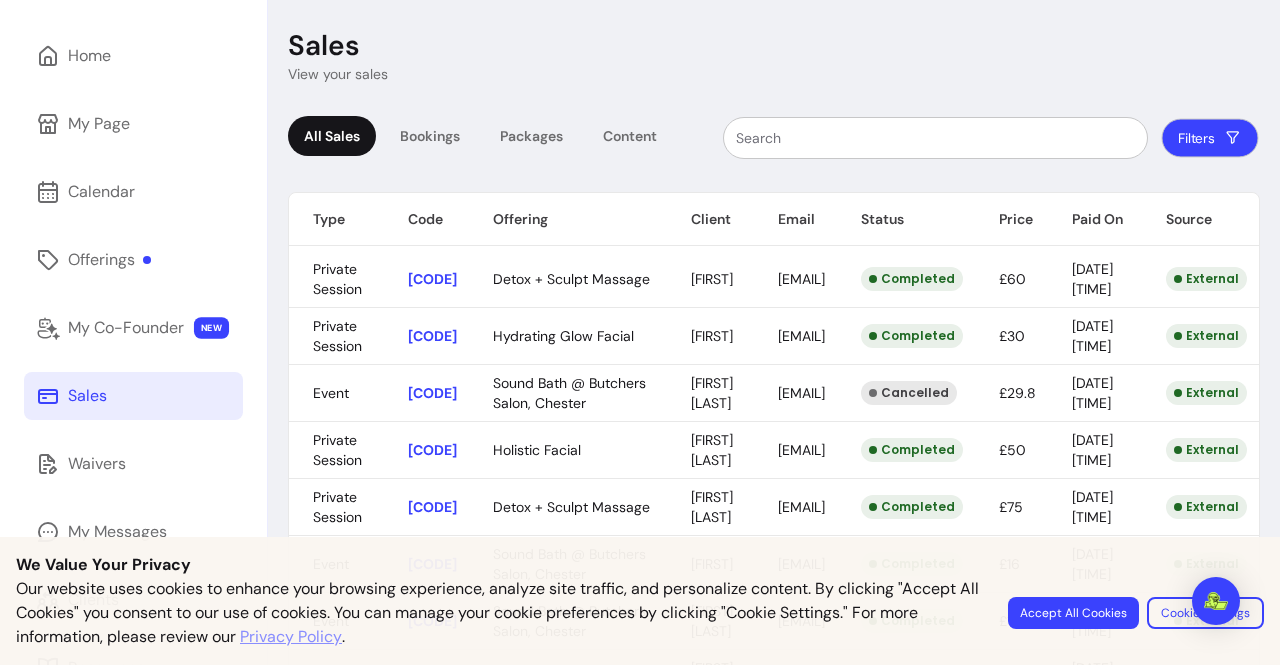 click on "Filters" at bounding box center [1210, 138] 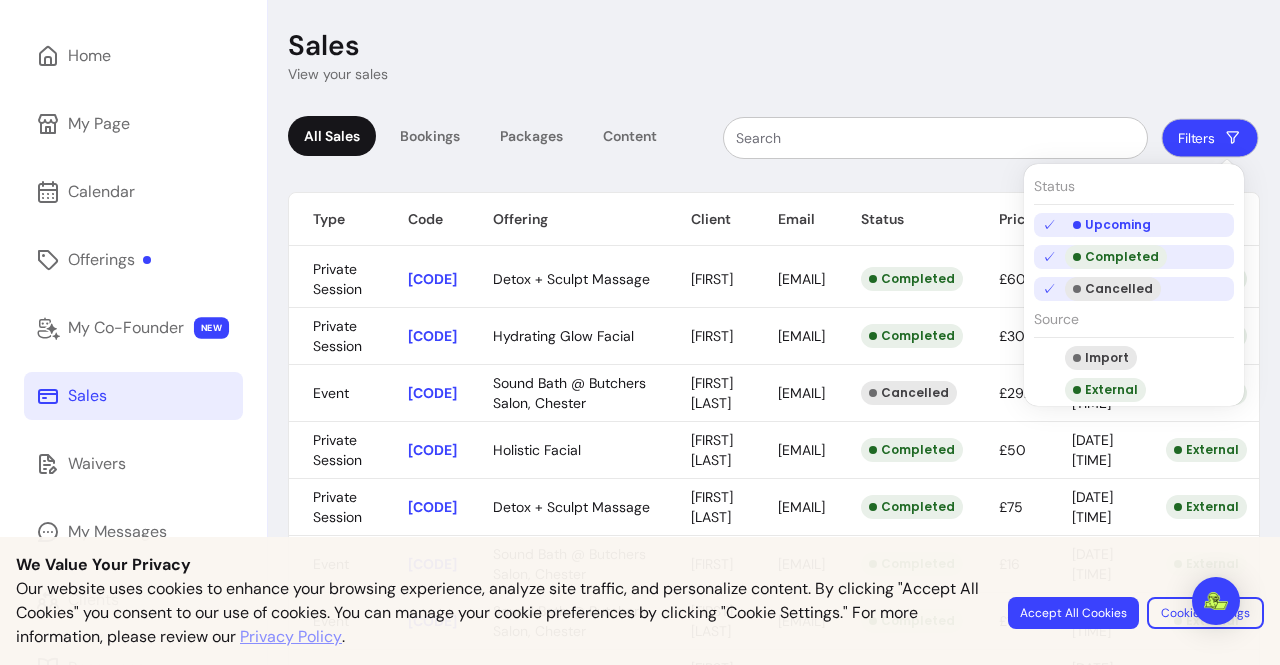 click on "Filters" at bounding box center (1210, 138) 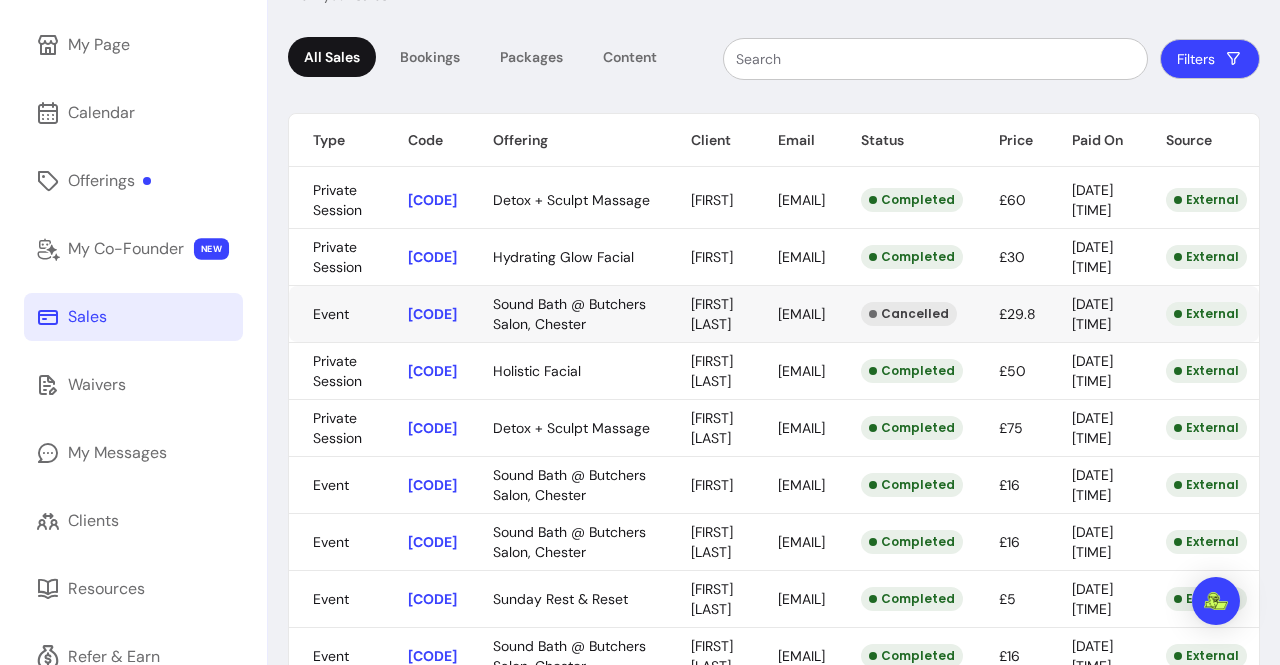 scroll, scrollTop: 182, scrollLeft: 0, axis: vertical 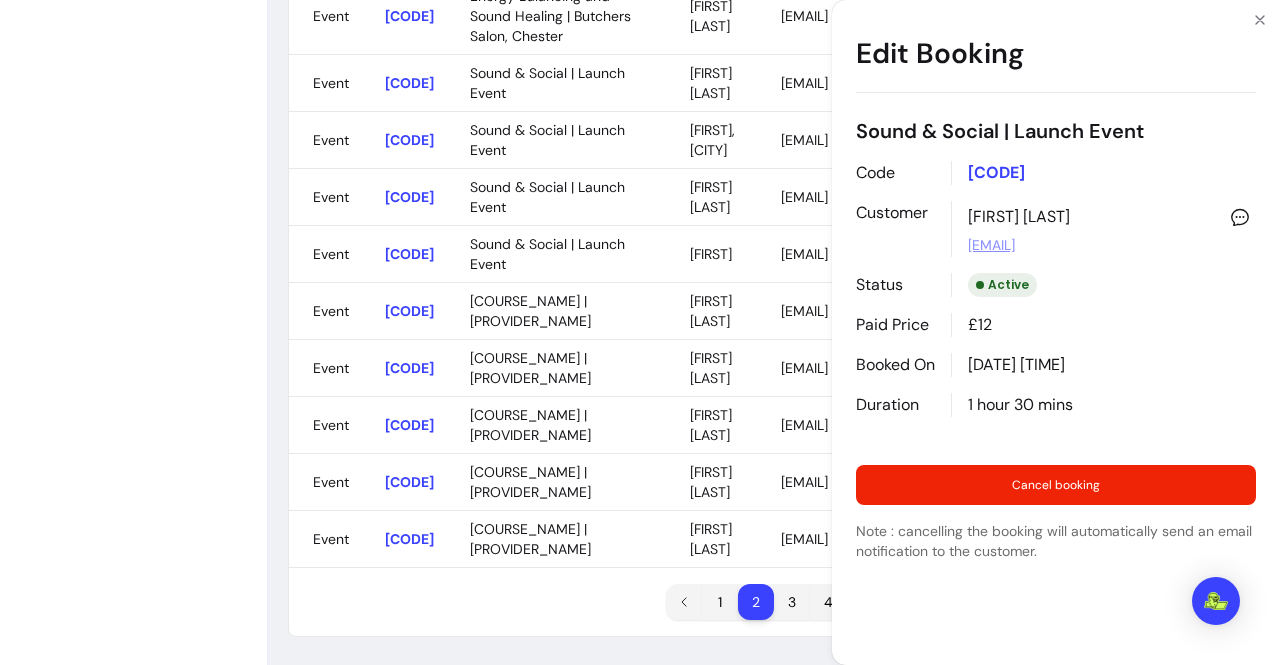 drag, startPoint x: 895, startPoint y: 399, endPoint x: 724, endPoint y: 399, distance: 171 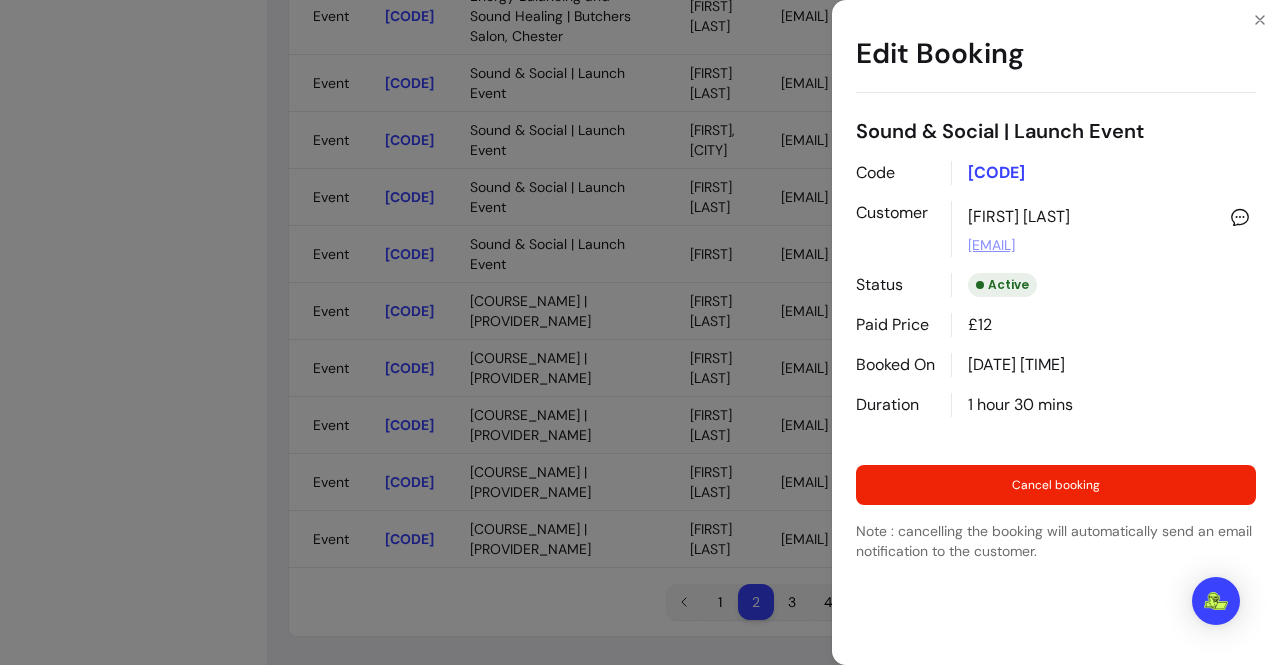 click on "Edit Booking Sound & Social | Launch Event Code [CODE] Customer [FIRST] [LAST] [EMAIL] Status Active Paid Price £12 Booked On [DATE] [TIME] Duration 1 hour 30 mins Cancel booking Note : cancelling the booking will automatically send an email notification to the customer." at bounding box center [640, 332] 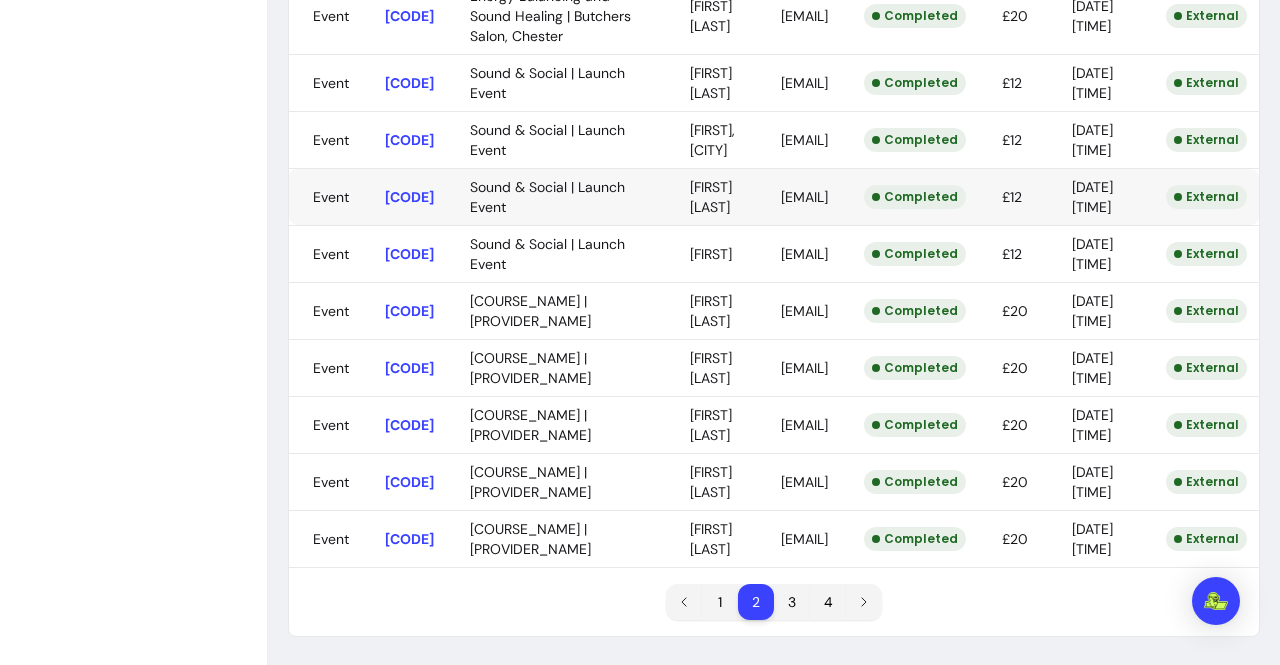 click on "ZenPass is now Fluum ! Learn more [FIRST] [LAST] Home My Page Calendar Offerings My Co-Founder NEW Sales Waivers My Messages Clients Resources Refer & Earn Settings Sales View your sales All Sales Bookings Packages Content Filters Type Code Offering Client Email Status Price Paid On Source Event [CODE] Sound & Social | Launch Event [FIRST] [LAST] [EMAIL] Completed £12 [DATE] [TIME] External Event [CODE] Sound & Social | Launch Event [FIRST] [LAST] [EMAIL] Completed £12 [DATE] [TIME] External Event [CODE] Energy Balancing and Sound Healing | Butchers Salon, Chester [FIRST] [LAST] [EMAIL] Completed £16 [DATE] [TIME] External Event [CODE] Sound & Social | Launch Event [FIRST] [LAST] [EMAIL] Completed £12 [DATE] [TIME] External Event [CODE] Sound & Social | Launch Event [FIRST] [LAST] [EMAIL] Completed £12 [DATE] [TIME] External Event [CODE] Energy Balancing and Sound Healing | Butchers Salon, Chester [FIRST] [LAST] [EMAIL] Completed £18 [DATE] [TIME] External Event [CODE] Energy Balancing and Sound Healing | Butchers Salon, Chester" at bounding box center [640, 332] 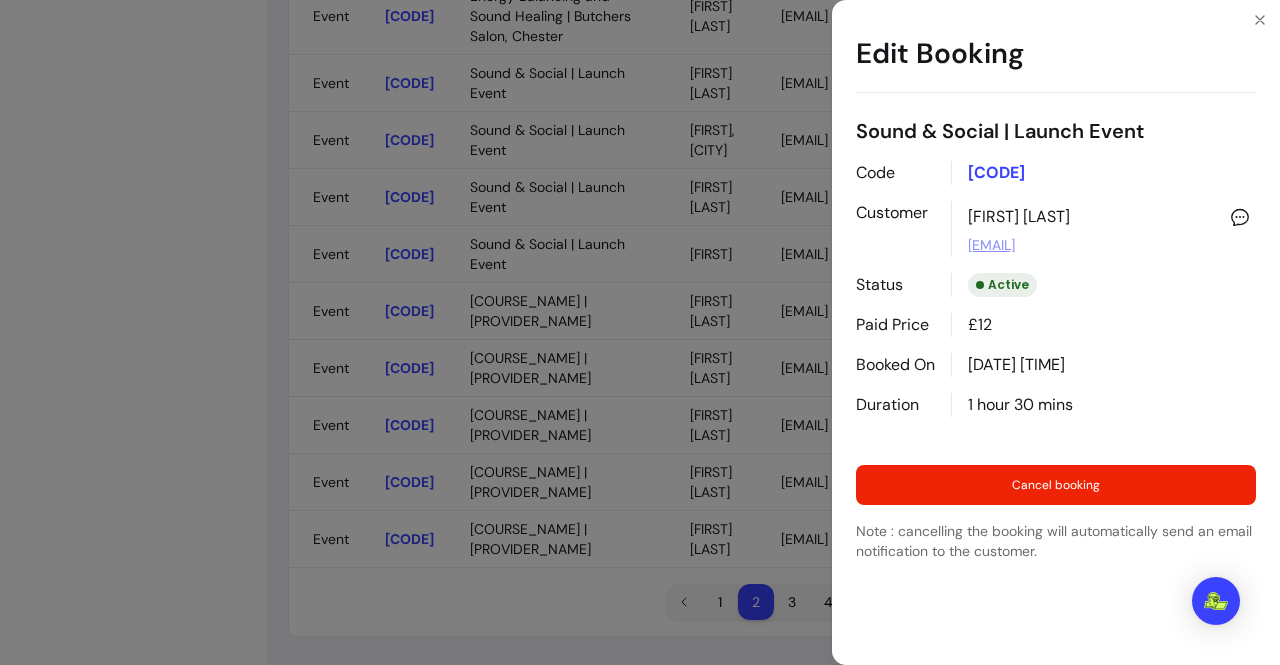 drag, startPoint x: 1144, startPoint y: 239, endPoint x: 953, endPoint y: 242, distance: 191.02356 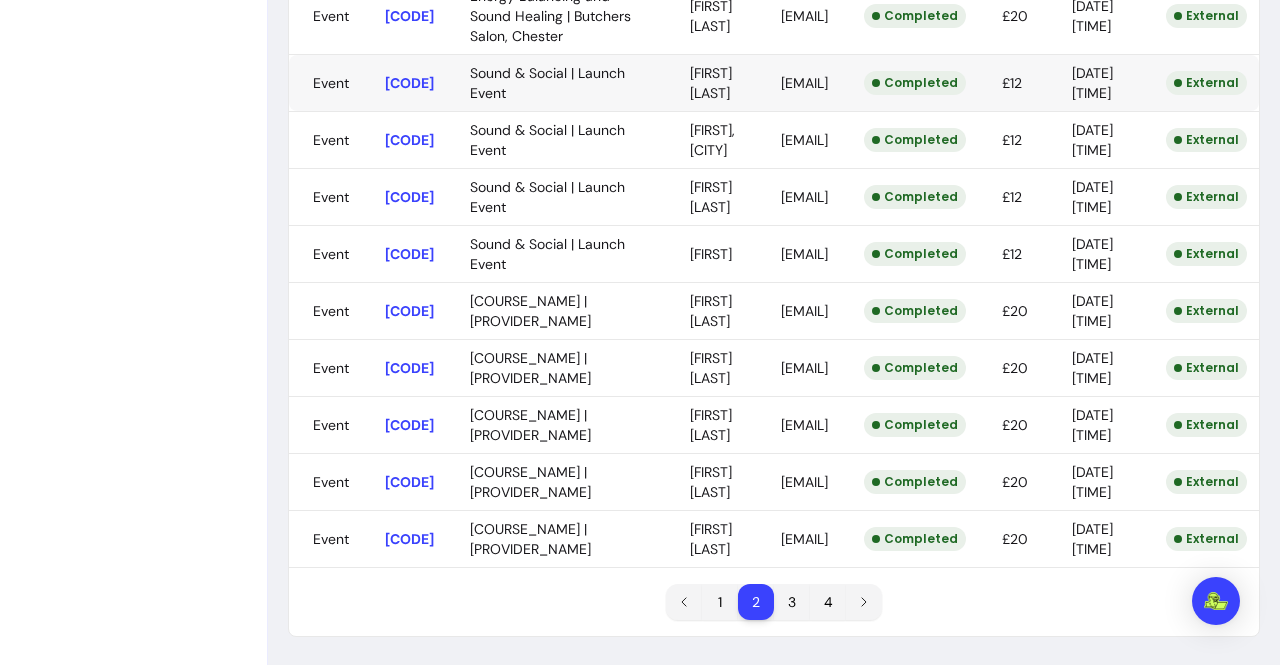 scroll, scrollTop: 1744, scrollLeft: 0, axis: vertical 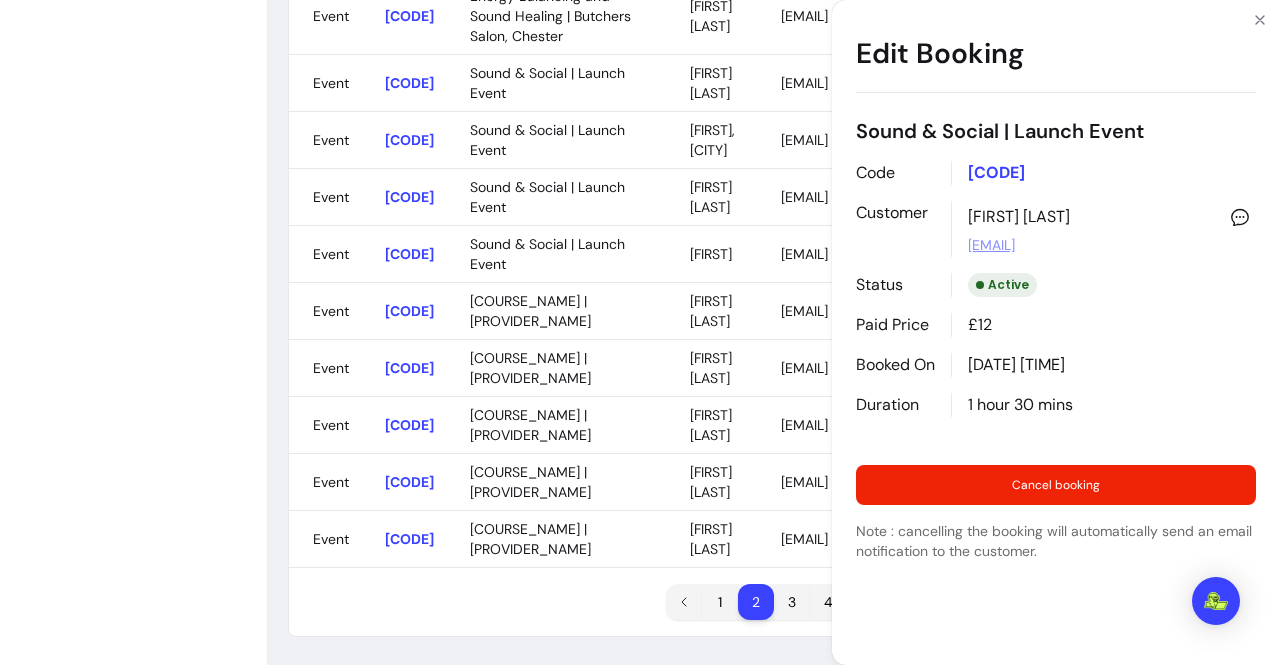 drag, startPoint x: 900, startPoint y: 264, endPoint x: 756, endPoint y: 273, distance: 144.28098 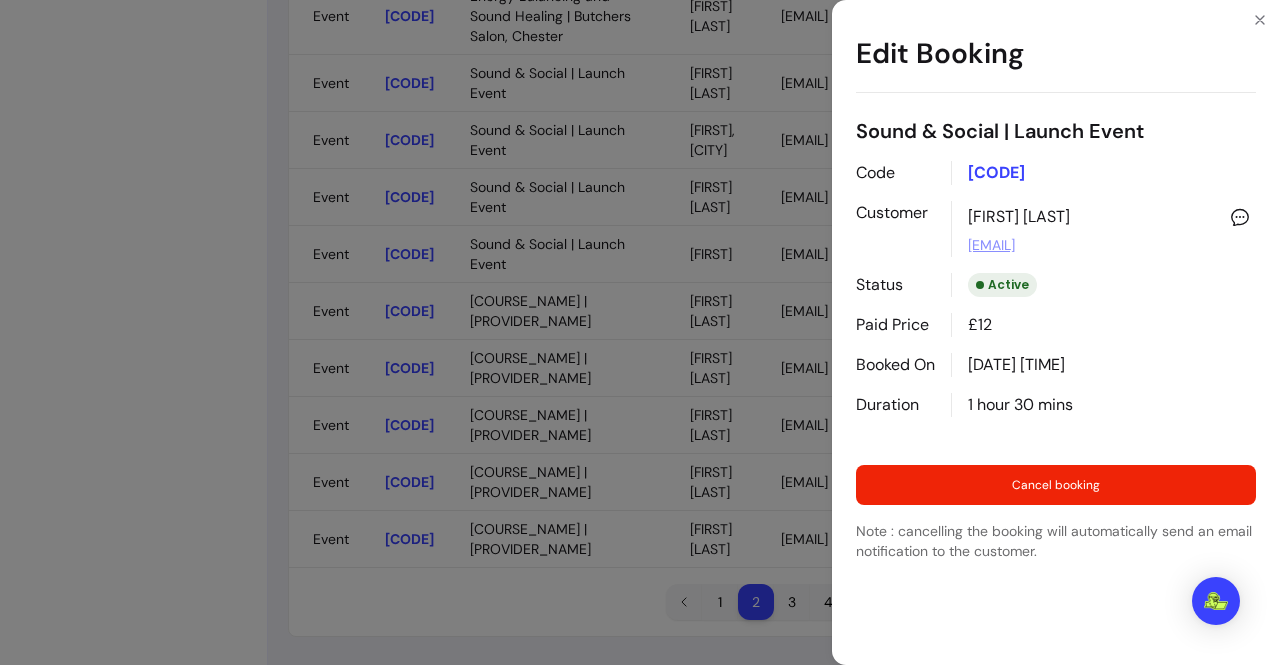 drag, startPoint x: 1120, startPoint y: 243, endPoint x: 946, endPoint y: 252, distance: 174.2326 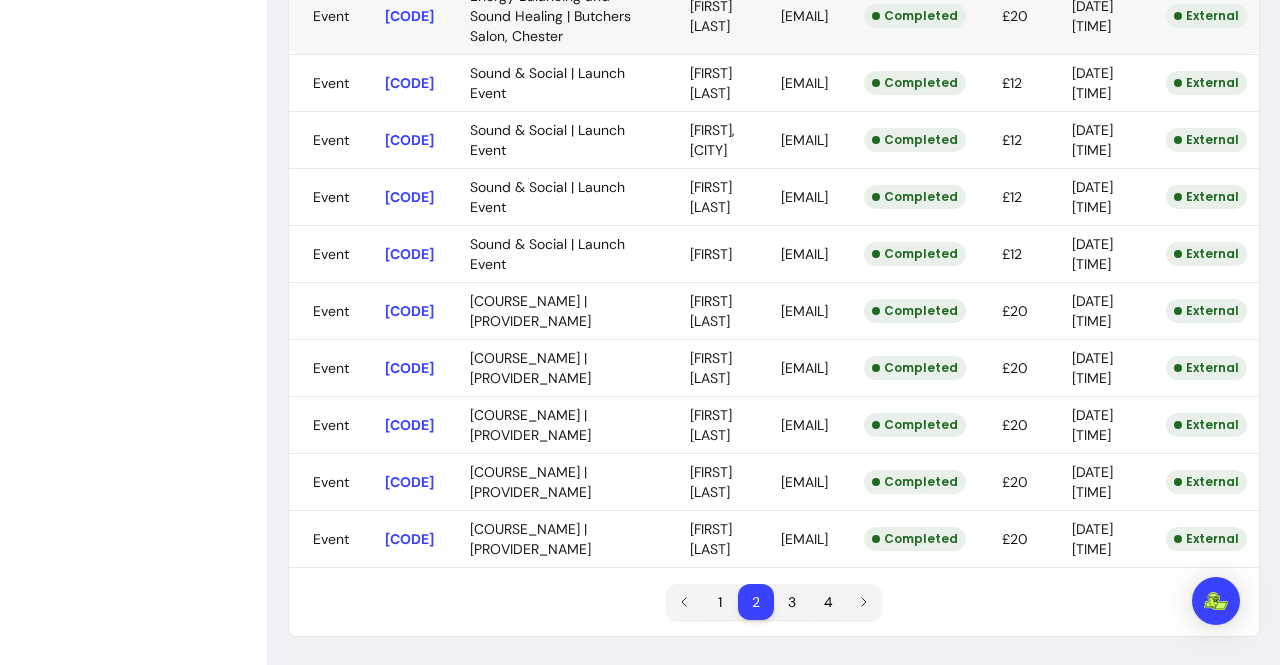 scroll, scrollTop: 1630, scrollLeft: 0, axis: vertical 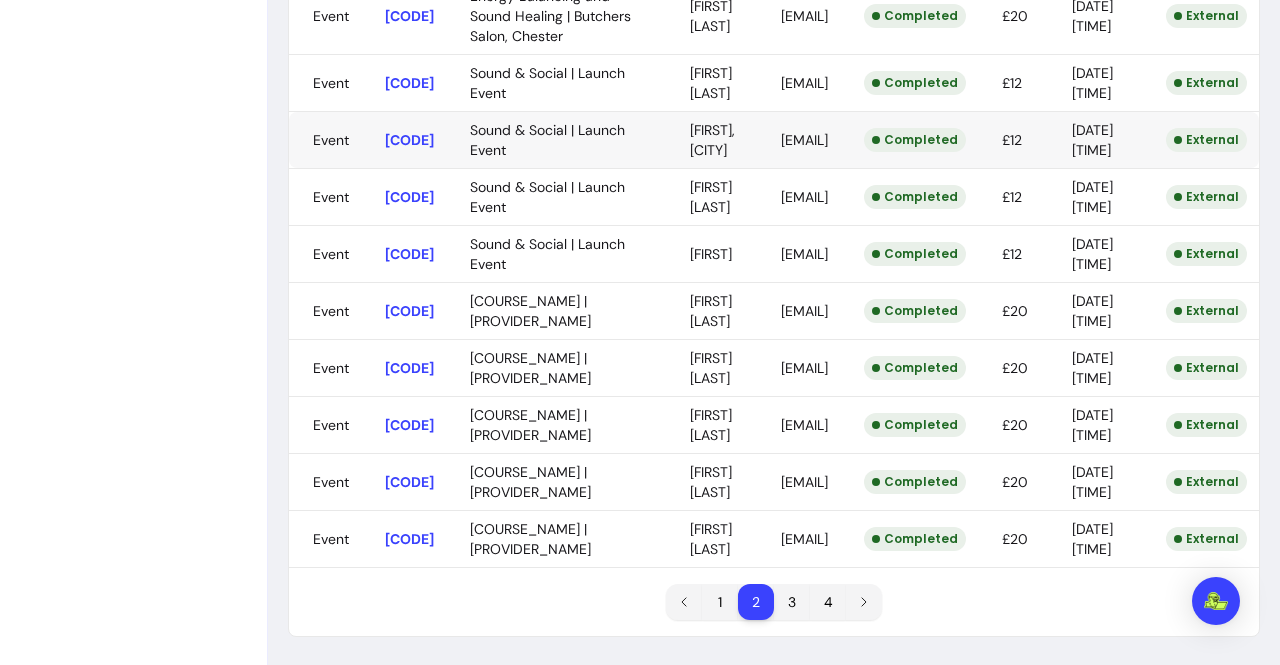 click on "ZenPass is now Fluum ! Learn more [FIRST] [LAST] Home My Page Calendar Offerings My Co-Founder NEW Sales Waivers My Messages Clients Resources Refer & Earn Settings Sales View your sales All Sales Bookings Packages Content Filters Type Code Offering Client Email Status Price Paid On Source Event [CODE] Sound & Social | Launch Event [FIRST] [LAST] [EMAIL] Completed £12 [DATE] [TIME] External Event [CODE] Sound & Social | Launch Event [FIRST] [LAST] [EMAIL] Completed £12 [DATE] [TIME] External Event [CODE] Energy Balancing and Sound Healing | Butchers Salon, Chester [FIRST] [LAST] [EMAIL] Completed £16 [DATE] [TIME] External Event [CODE] Sound & Social | Launch Event [FIRST] [LAST] [EMAIL] Completed £12 [DATE] [TIME] External Event [CODE] Sound & Social | Launch Event [FIRST] [LAST] [EMAIL] Completed £12 [DATE] [TIME] External Event [CODE] Energy Balancing and Sound Healing | Butchers Salon, Chester [FIRST] [LAST] [EMAIL] Completed £18 [DATE] [TIME] External Event [CODE] Energy Balancing and Sound Healing | Butchers Salon, Chester" at bounding box center [640, 332] 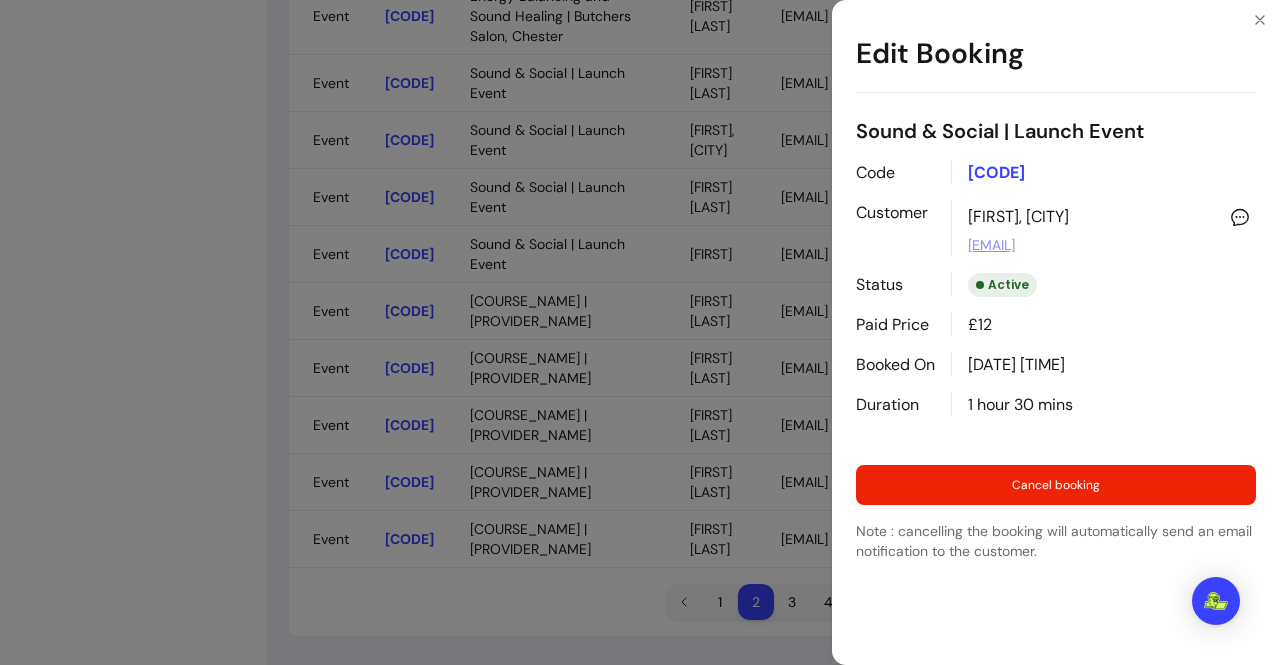drag, startPoint x: 1168, startPoint y: 243, endPoint x: 968, endPoint y: 251, distance: 200.15994 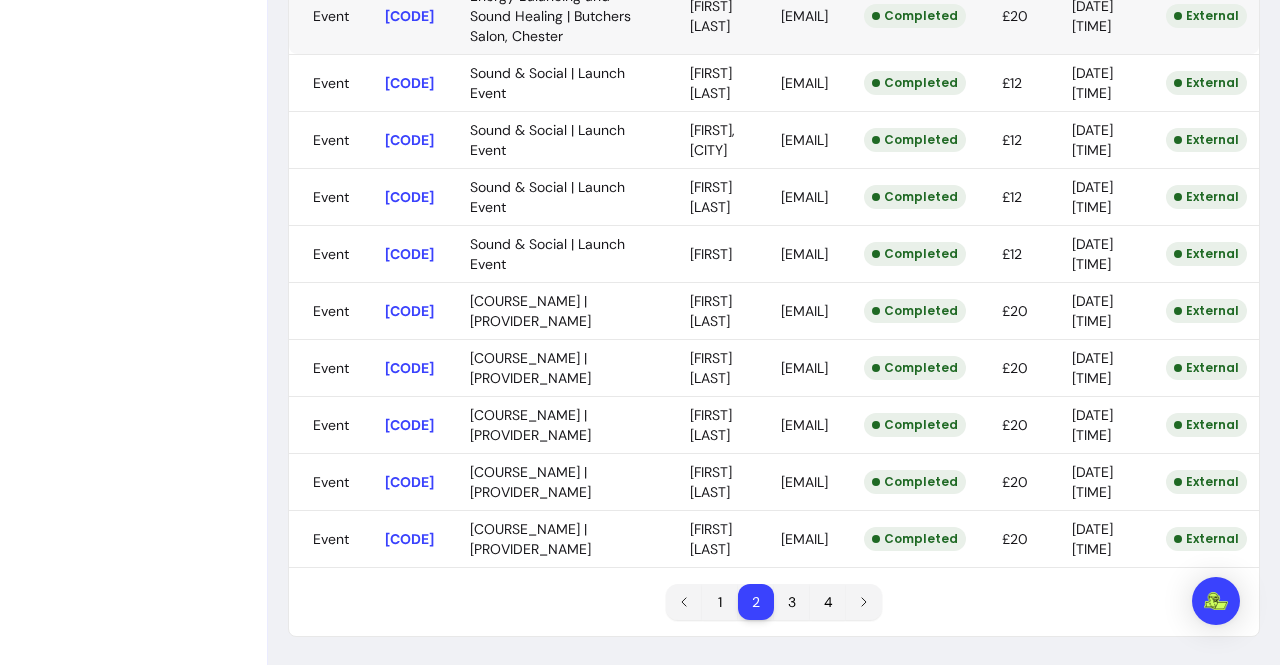 scroll, scrollTop: 1798, scrollLeft: 0, axis: vertical 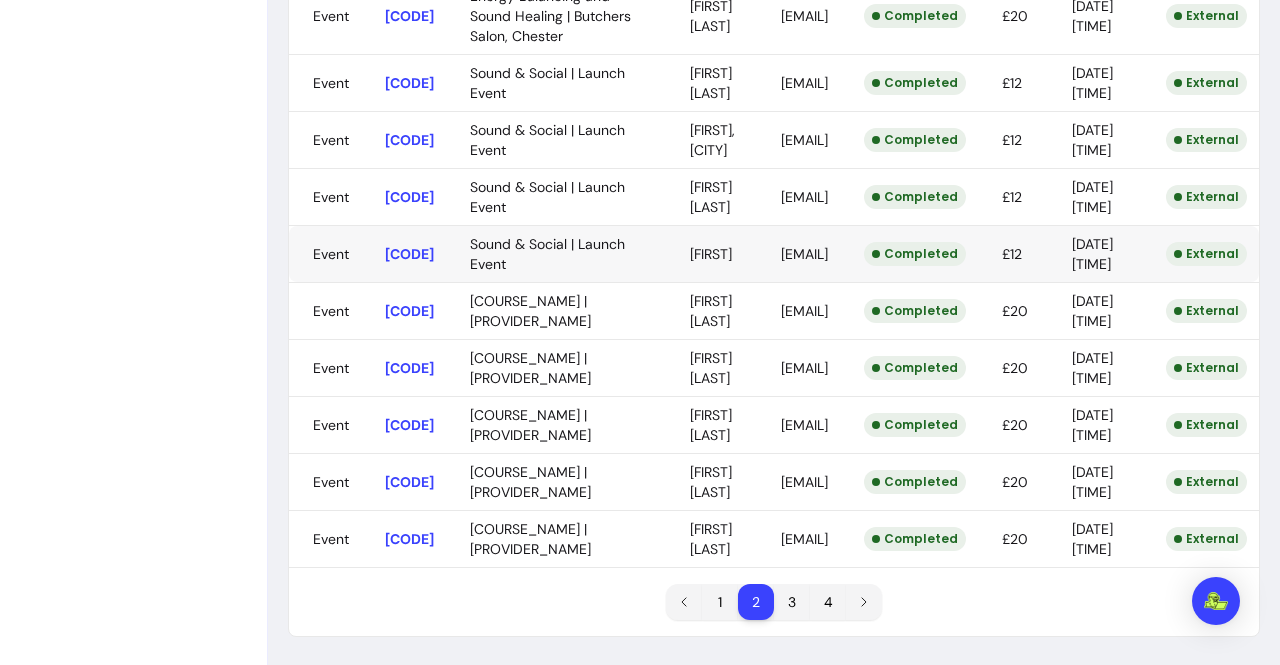 click on "ZenPass is now Fluum ! Learn more [FIRST] [LAST] Home My Page Calendar Offerings My Co-Founder NEW Sales Waivers My Messages Clients Resources Refer & Earn Settings Sales View your sales All Sales Bookings Packages Content Filters Type Code Offering Client Email Status Price Paid On Source Event [CODE] Sound & Social | Launch Event [FIRST] [LAST] [EMAIL] Completed £12 [DATE] [TIME] External Event [CODE] Sound & Social | Launch Event [FIRST] [LAST] [EMAIL] Completed £12 [DATE] [TIME] External Event [CODE] Energy Balancing and Sound Healing | Butchers Salon, Chester [FIRST] [LAST] [EMAIL] Completed £16 [DATE] [TIME] External Event [CODE] Sound & Social | Launch Event [FIRST] [LAST] [EMAIL] Completed £12 [DATE] [TIME] External Event [CODE] Sound & Social | Launch Event [FIRST] [LAST] [EMAIL] Completed £12 [DATE] [TIME] External Event [CODE] Energy Balancing and Sound Healing | Butchers Salon, Chester [FIRST] [LAST] [EMAIL] Completed £18 [DATE] [TIME] External Event [CODE] Energy Balancing and Sound Healing | Butchers Salon, Chester" at bounding box center [640, 332] 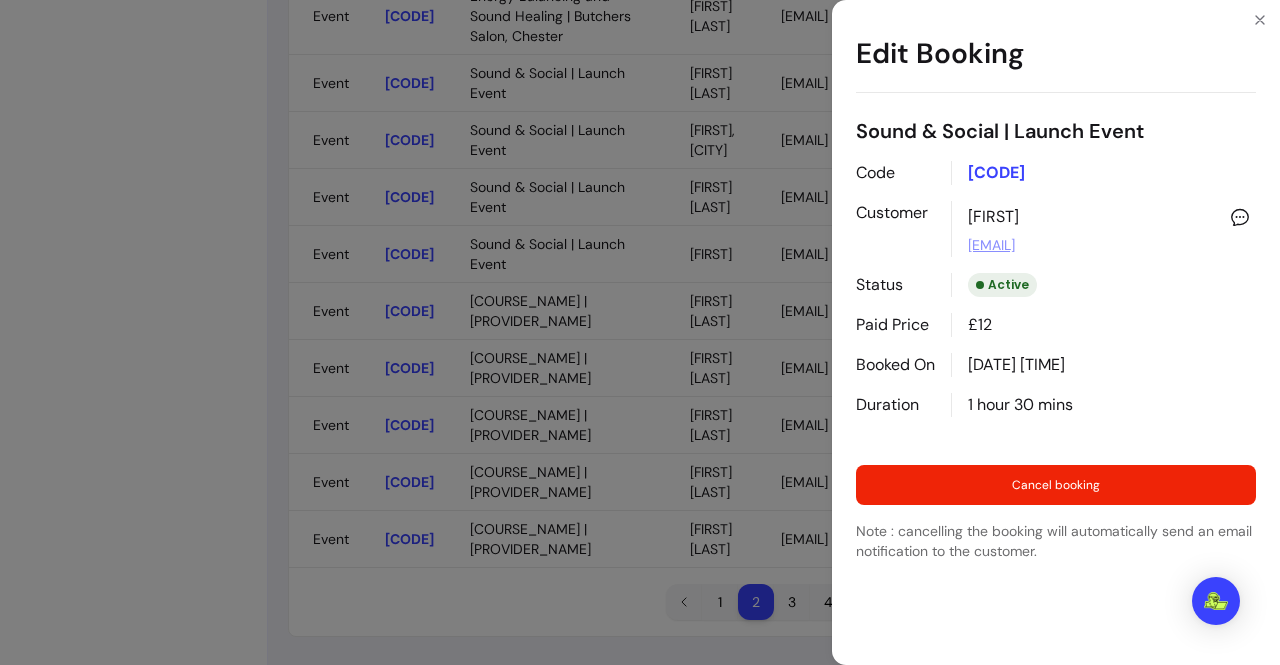 drag, startPoint x: 1150, startPoint y: 243, endPoint x: 957, endPoint y: 250, distance: 193.1269 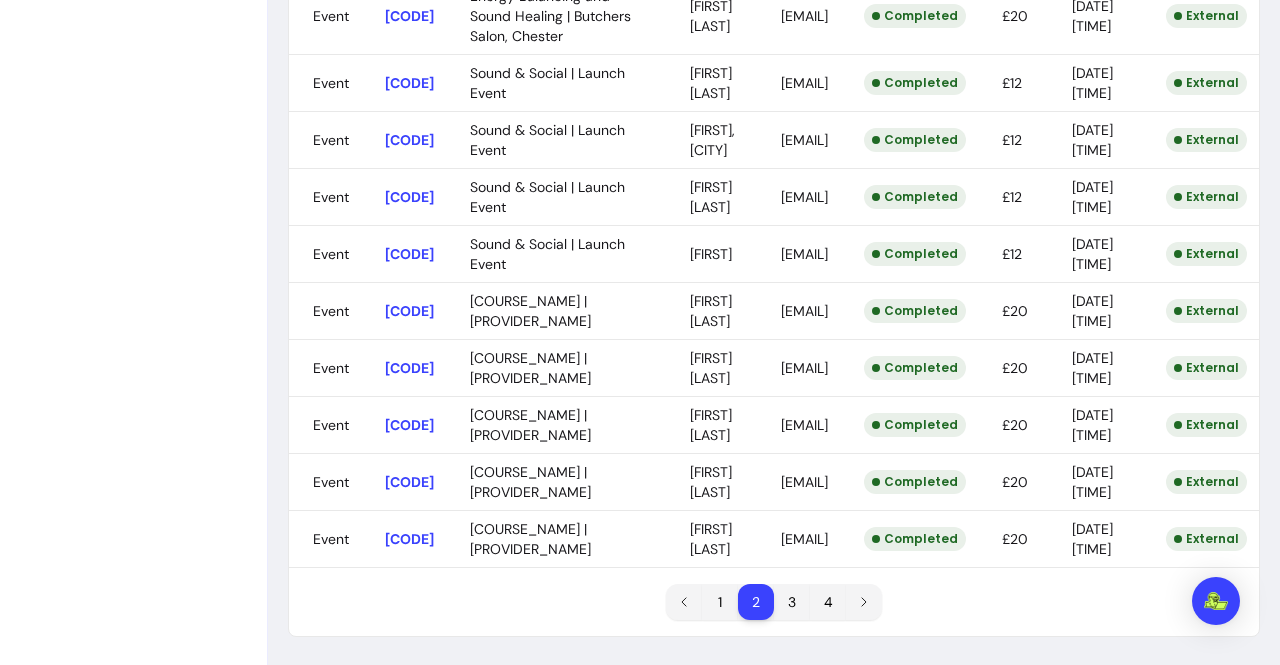 scroll, scrollTop: 1462, scrollLeft: 0, axis: vertical 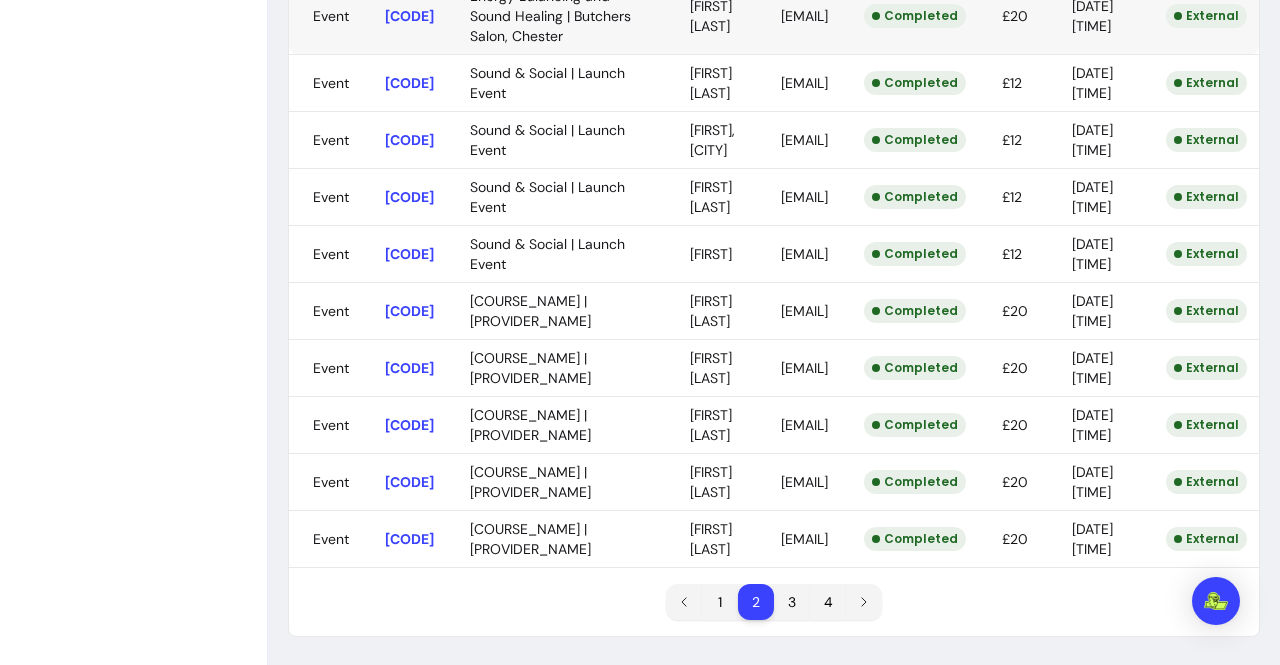 click on "ZenPass is now Fluum ! Learn more [FIRST] [LAST] Home My Page Calendar Offerings My Co-Founder NEW Sales Waivers My Messages Clients Resources Refer & Earn Settings Sales View your sales All Sales Bookings Packages Content Filters Type Code Offering Client Email Status Price Paid On Source Event [CODE] Sound & Social | Launch Event [FIRST] [LAST] [EMAIL] Completed £12 [DATE] [TIME] External Event [CODE] Sound & Social | Launch Event [FIRST] [LAST] [EMAIL] Completed £12 [DATE] [TIME] External Event [CODE] Energy Balancing and Sound Healing | Butchers Salon, Chester [FIRST] [LAST] [EMAIL] Completed £16 [DATE] [TIME] External Event [CODE] Sound & Social | Launch Event [FIRST] [LAST] [EMAIL] Completed £12 [DATE] [TIME] External Event [CODE] Sound & Social | Launch Event [FIRST] [LAST] [EMAIL] Completed £12 [DATE] [TIME] External Event [CODE] Energy Balancing and Sound Healing | Butchers Salon, Chester [FIRST] [LAST] [EMAIL] Completed £18 [DATE] [TIME] External Event [CODE] Energy Balancing and Sound Healing | Butchers Salon, Chester" at bounding box center [640, 332] 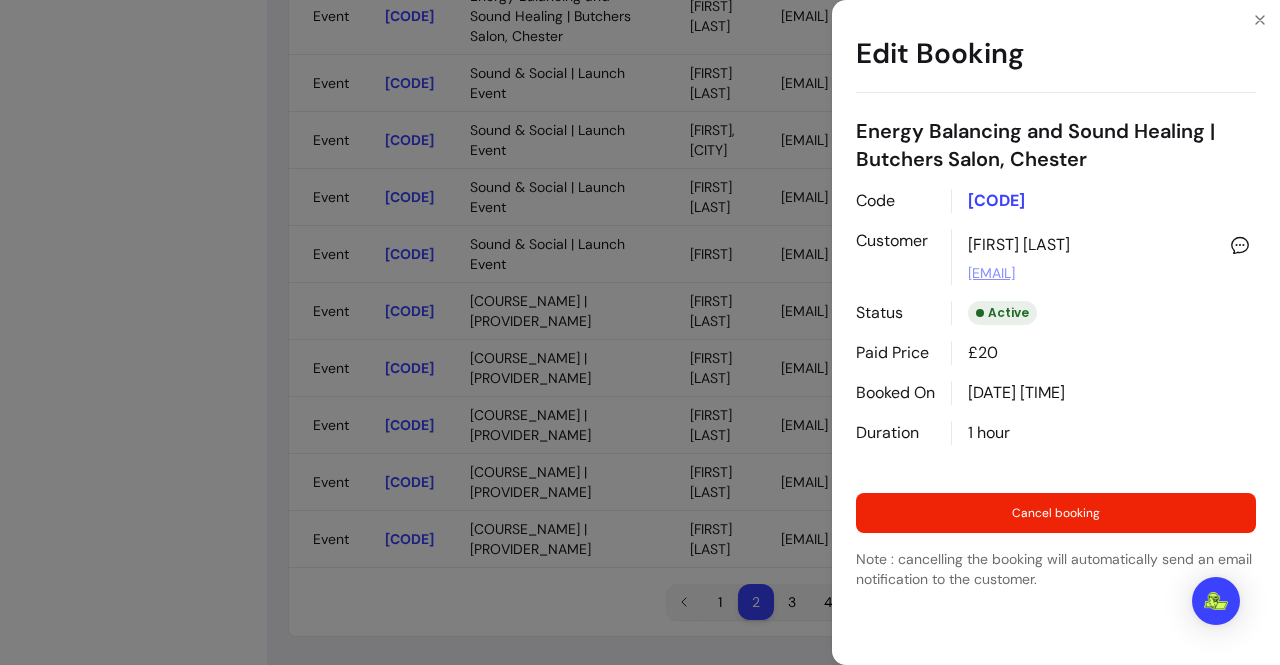 drag, startPoint x: 1154, startPoint y: 276, endPoint x: 960, endPoint y: 275, distance: 194.00258 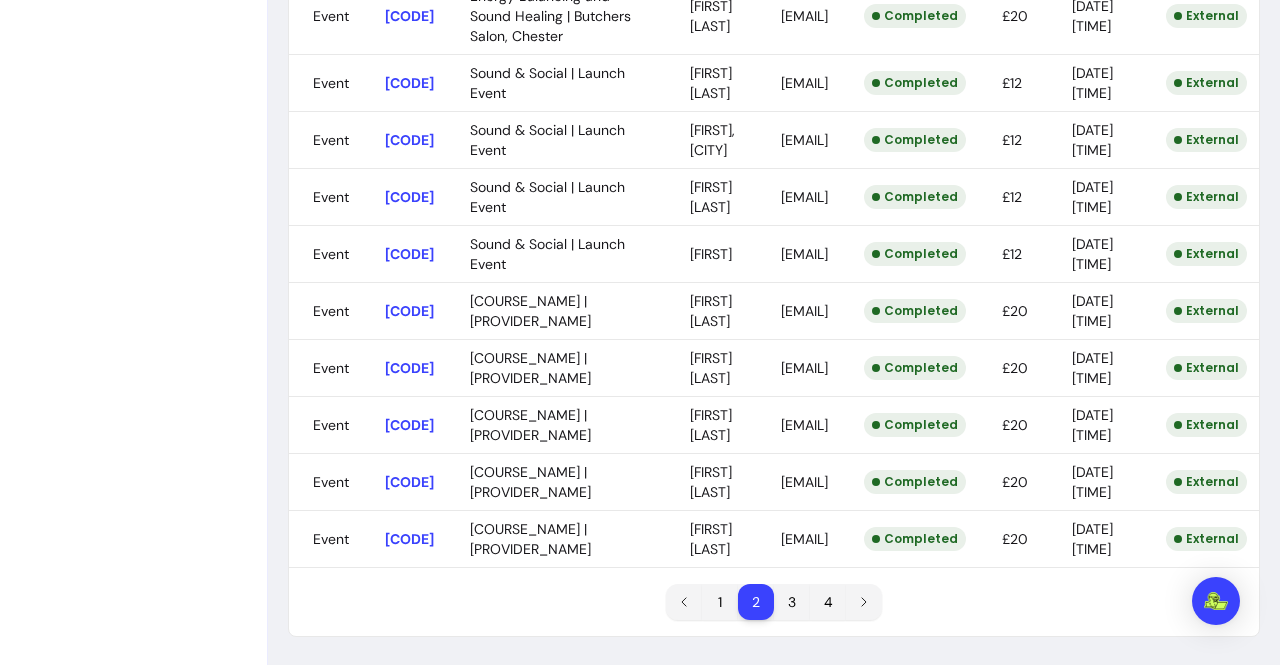 scroll, scrollTop: 1328, scrollLeft: 0, axis: vertical 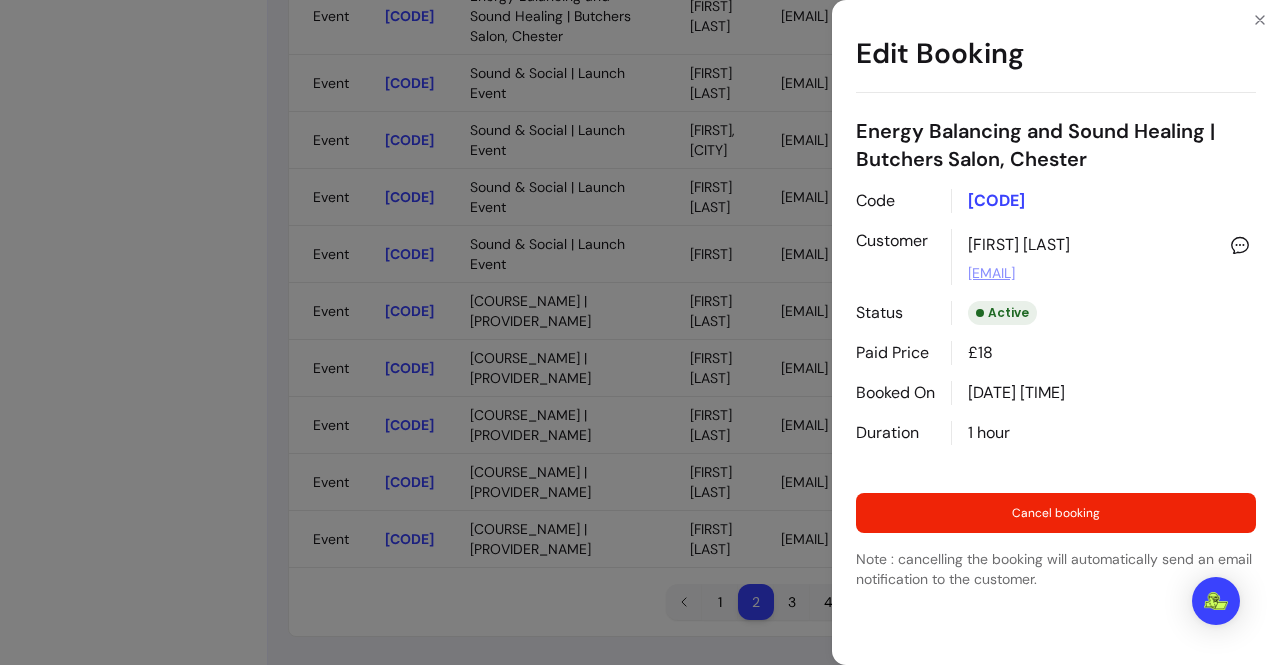 drag, startPoint x: 1177, startPoint y: 273, endPoint x: 966, endPoint y: 279, distance: 211.0853 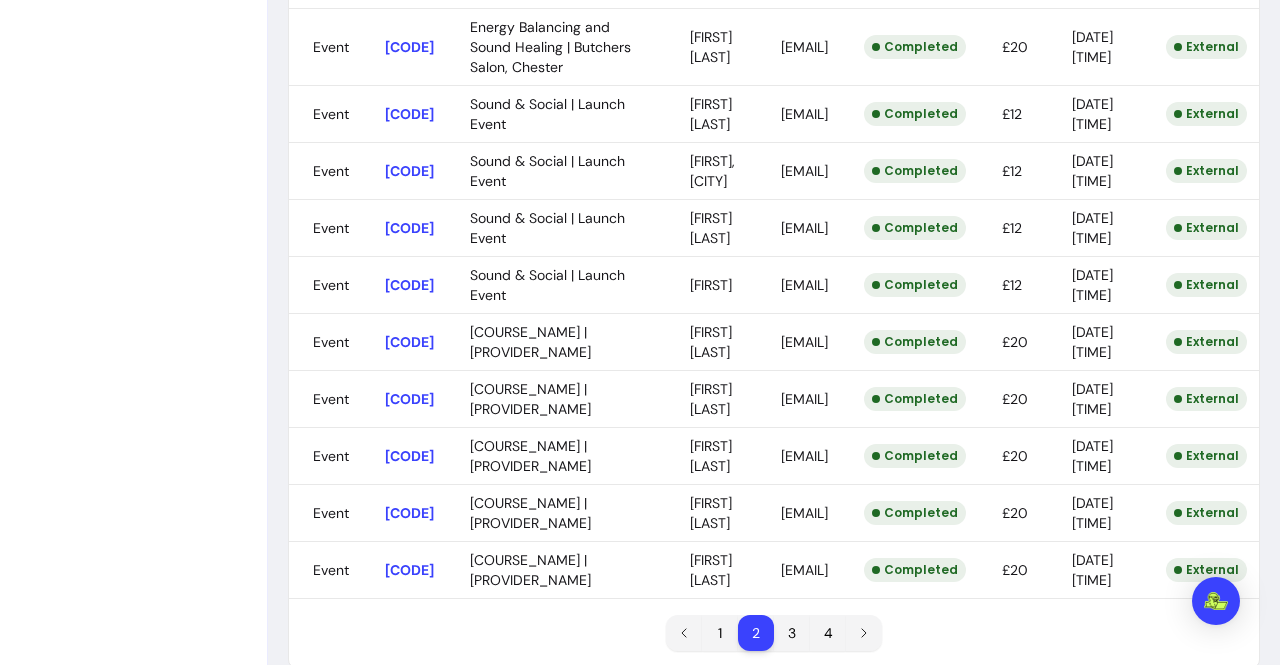scroll, scrollTop: 1026, scrollLeft: 0, axis: vertical 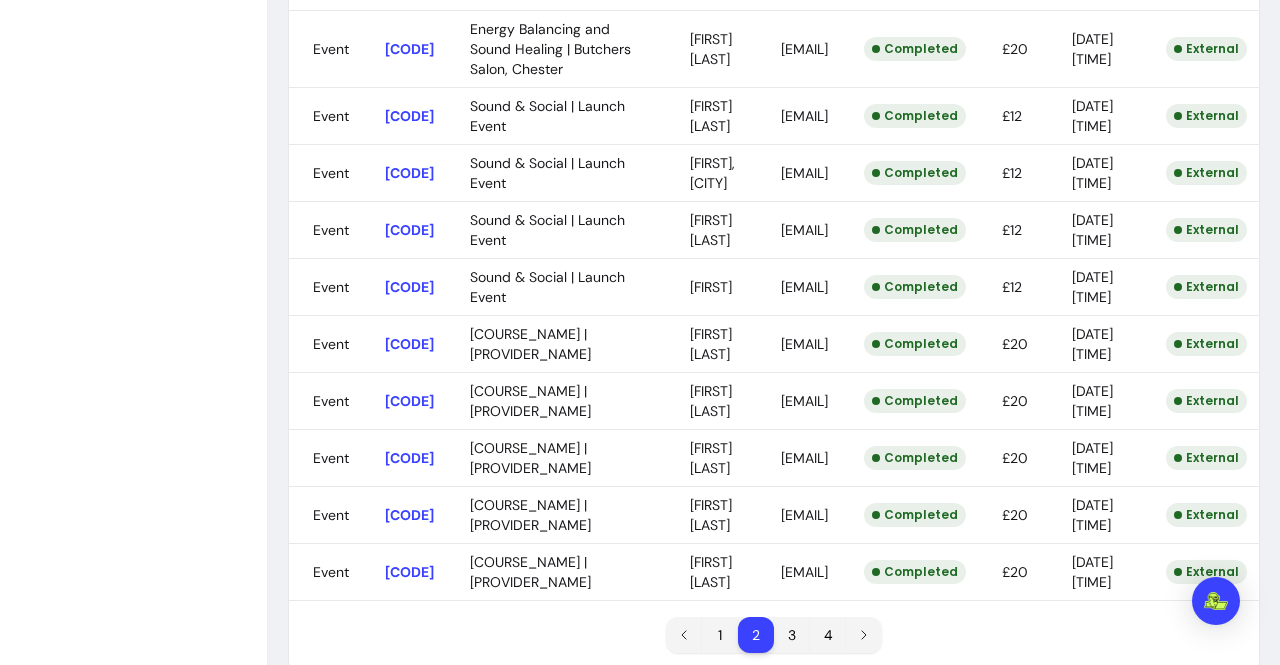 click on "ZenPass is now Fluum ! Learn more [FIRST] [LAST] Home My Page Calendar Offerings My Co-Founder NEW Sales Waivers My Messages Clients Resources Refer & Earn Settings Sales View your sales All Sales Bookings Packages Content Filters Type Code Offering Client Email Status Price Paid On Source Event [CODE] Sound & Social | Launch Event [FIRST] [LAST] [EMAIL] Completed £12 [DATE] [TIME] External Event [CODE] Sound & Social | Launch Event [FIRST] [LAST] [EMAIL] Completed £12 [DATE] [TIME] External Event [CODE] Energy Balancing and Sound Healing | Butchers Salon, Chester [FIRST] [LAST] [EMAIL] Completed £16 [DATE] [TIME] External Event [CODE] Sound & Social | Launch Event [FIRST] [LAST] [EMAIL] Completed £12 [DATE] [TIME] External Event [CODE] Sound & Social | Launch Event [FIRST] [LAST] [EMAIL] Completed £12 [DATE] [TIME] External Event [CODE] Energy Balancing and Sound Healing | Butchers Salon, Chester [FIRST] [LAST] [EMAIL] Completed £18 [DATE] [TIME] External Event [CODE] Energy Balancing and Sound Healing | Butchers Salon, Chester" at bounding box center (640, 332) 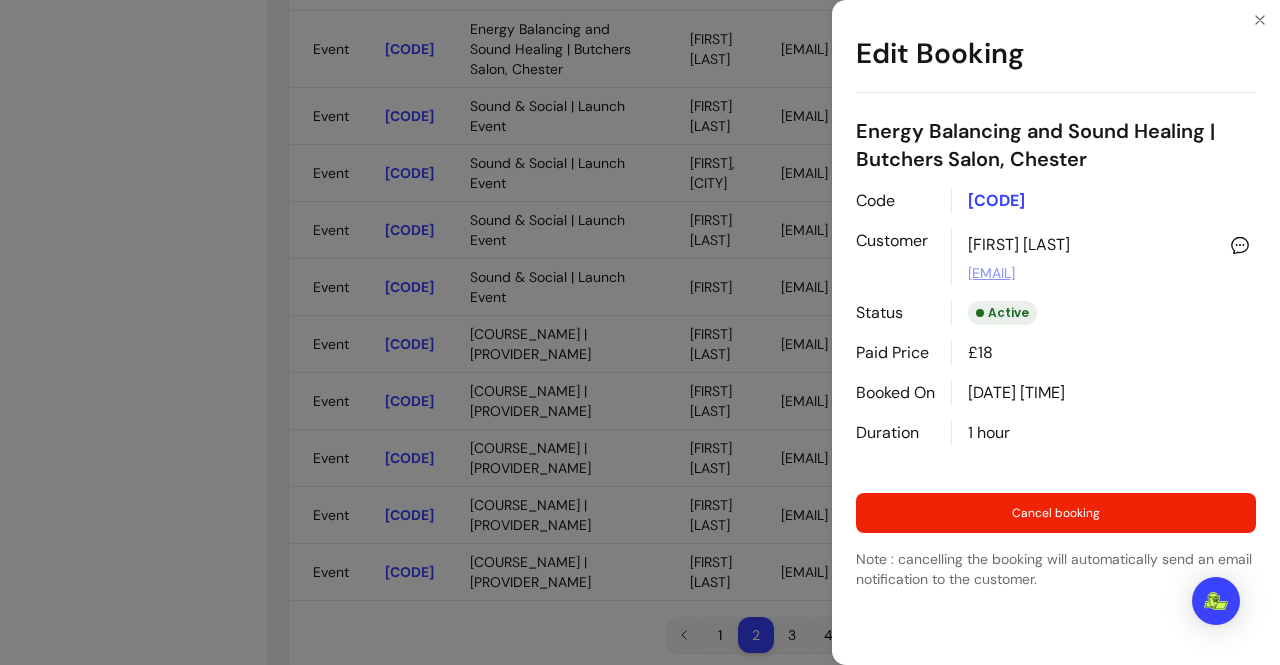 drag, startPoint x: 1118, startPoint y: 279, endPoint x: 964, endPoint y: 279, distance: 154 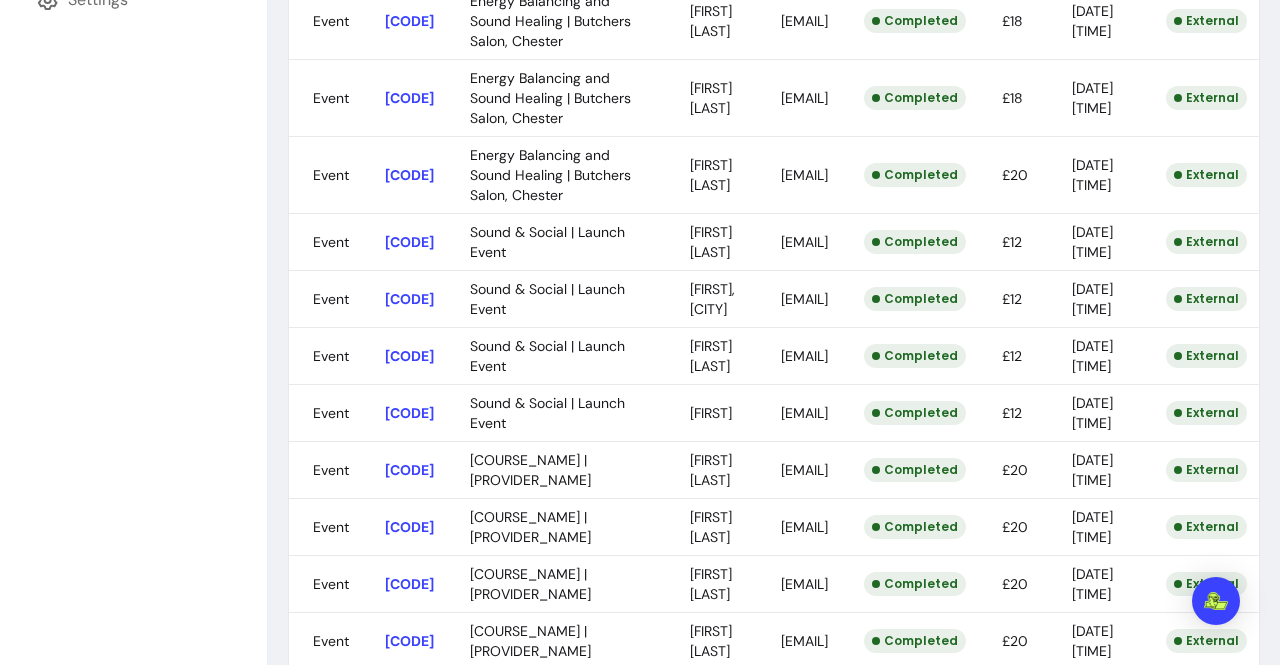 scroll, scrollTop: 878, scrollLeft: 0, axis: vertical 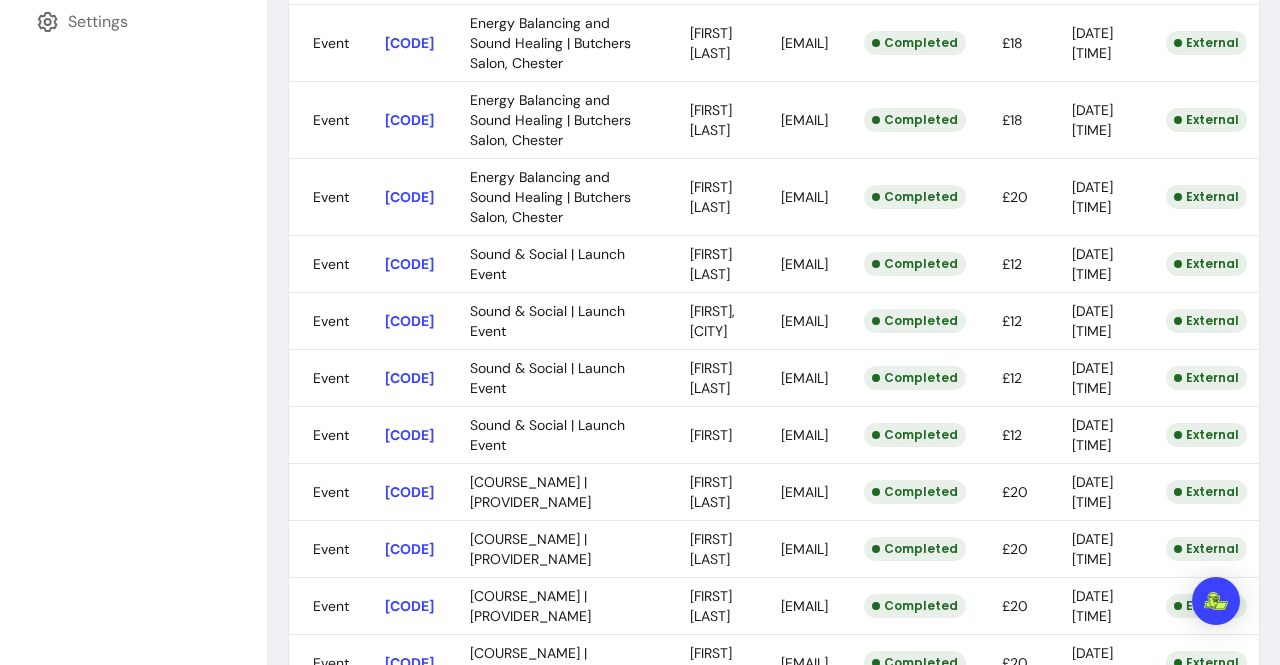click on "ZenPass is now Fluum ! Learn more [FIRST] [LAST] Home My Page Calendar Offerings My Co-Founder NEW Sales Waivers My Messages Clients Resources Refer & Earn Settings Sales View your sales All Sales Bookings Packages Content Filters Type Code Offering Client Email Status Price Paid On Source Event [CODE] Sound & Social | Launch Event [FIRST] [LAST] [EMAIL] Completed £12 [DATE] [TIME] External Event [CODE] Sound & Social | Launch Event [FIRST] [LAST] [EMAIL] Completed £12 [DATE] [TIME] External Event [CODE] Energy Balancing and Sound Healing | Butchers Salon, Chester [FIRST] [LAST] [EMAIL] Completed £16 [DATE] [TIME] External Event [CODE] Sound & Social | Launch Event [FIRST] [LAST] [EMAIL] Completed £12 [DATE] [TIME] External Event [CODE] Sound & Social | Launch Event [FIRST] [LAST] [EMAIL] Completed £12 [DATE] [TIME] External Event [CODE] Energy Balancing and Sound Healing | Butchers Salon, Chester [FIRST] [LAST] [EMAIL] Completed £18 [DATE] [TIME] External Event [CODE] Energy Balancing and Sound Healing | Butchers Salon, Chester" at bounding box center [640, 332] 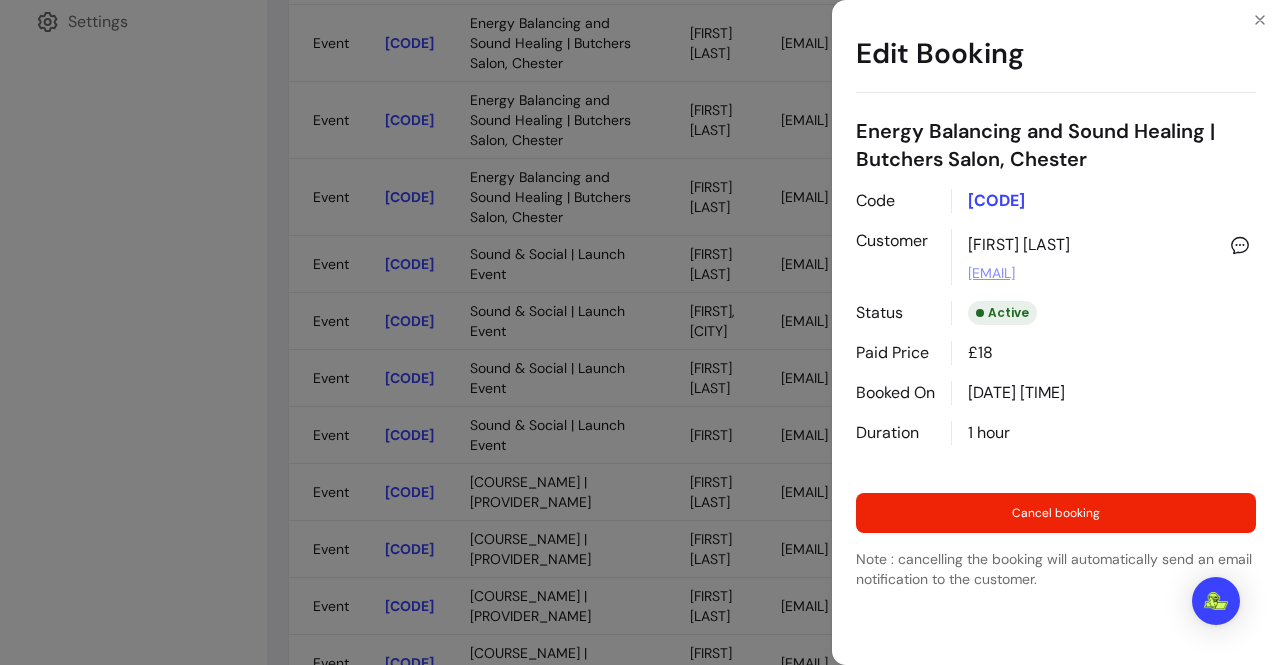 drag, startPoint x: 1136, startPoint y: 278, endPoint x: 965, endPoint y: 278, distance: 171 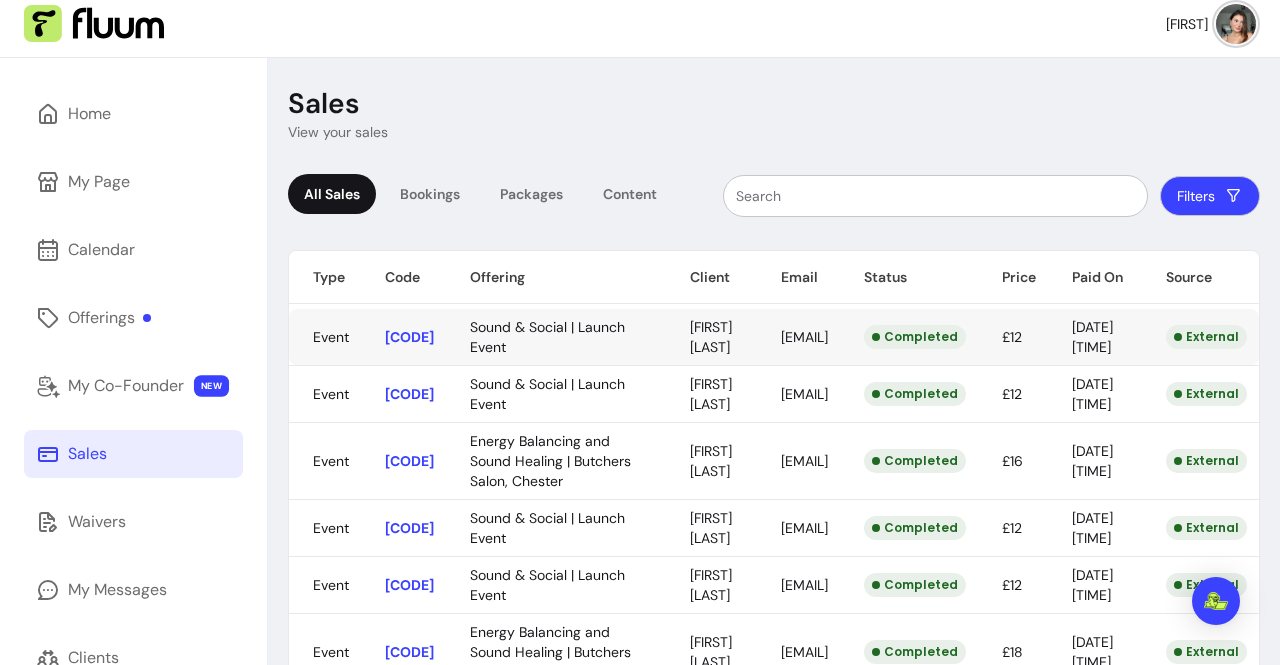 scroll, scrollTop: 36, scrollLeft: 0, axis: vertical 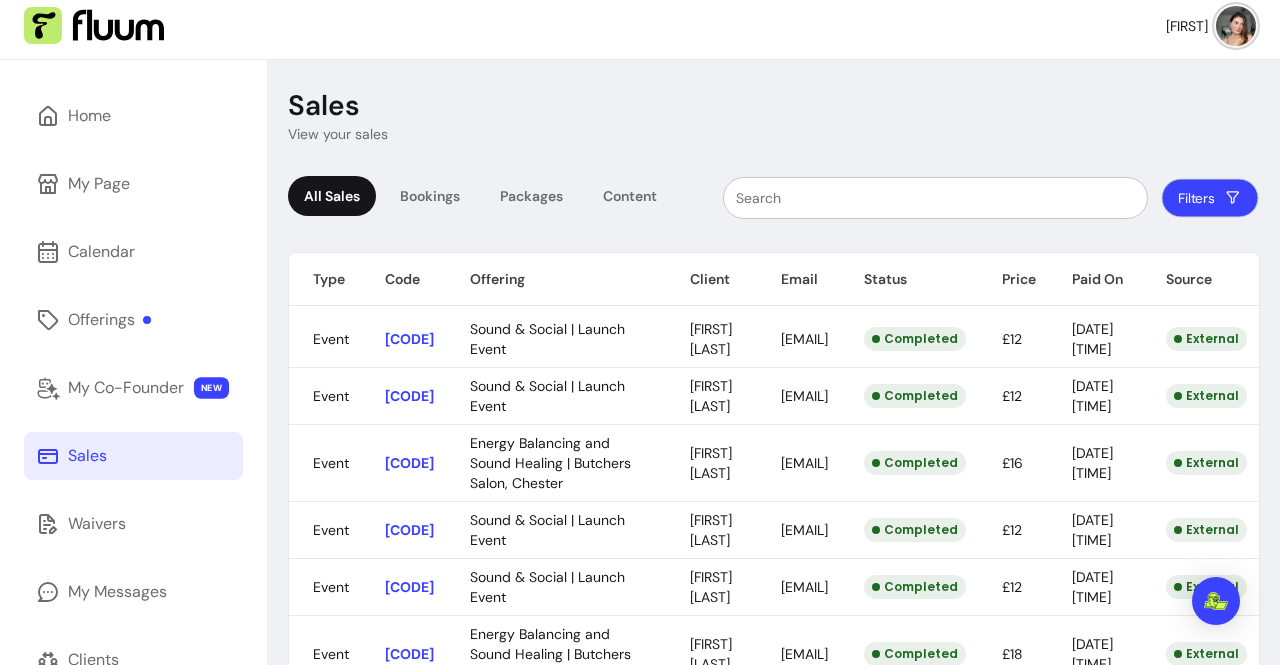 click on "Filters" at bounding box center [1210, 198] 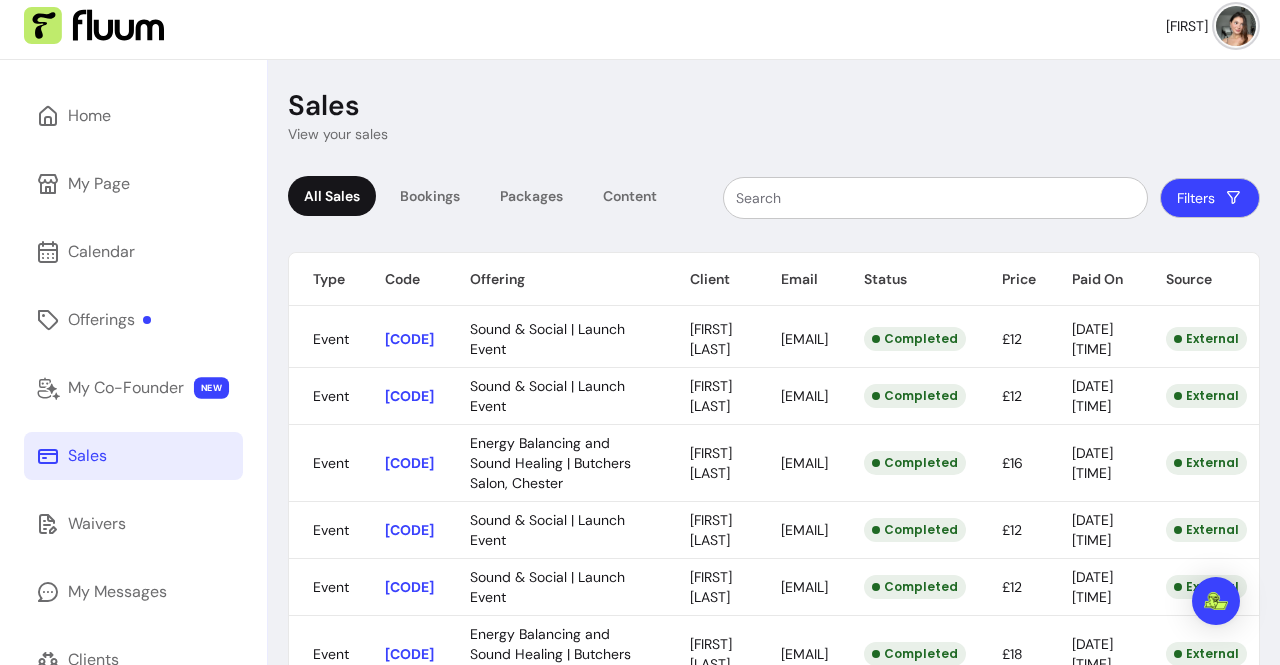 click on "All Sales Bookings Packages Content Filters Type Code Offering Client Email Status Price Paid On Source Event [CODE] Sound & Social | Launch Event [FIRST] [LAST] [EMAIL] Completed £12 [DATE] [TIME] External Event [CODE] Sound & Social | Launch Event [FIRST] [LAST] [EMAIL] Completed £12 [DATE] [TIME] External Event [CODE] Energy Balancing and Sound Healing | Butchers Salon, Chester [FIRST] [LAST] [EMAIL] Completed £16 [DATE] [TIME] External Event [CODE] Sound & Social | Launch Event [FIRST] [LAST] [EMAIL] Completed £12 [DATE] [TIME] External Event [CODE] Sound & Social | Launch Event [FIRST] [LAST] [EMAIL] Completed £12 [DATE] [TIME] External Event [CODE] Energy Balancing and Sound Healing | Butchers Salon, Chester [FIRST] [LAST] [EMAIL] Completed £18 [DATE] [TIME] External Event [CODE] Energy Balancing and Sound Healing | Butchers Salon, Chester" at bounding box center [774, 910] 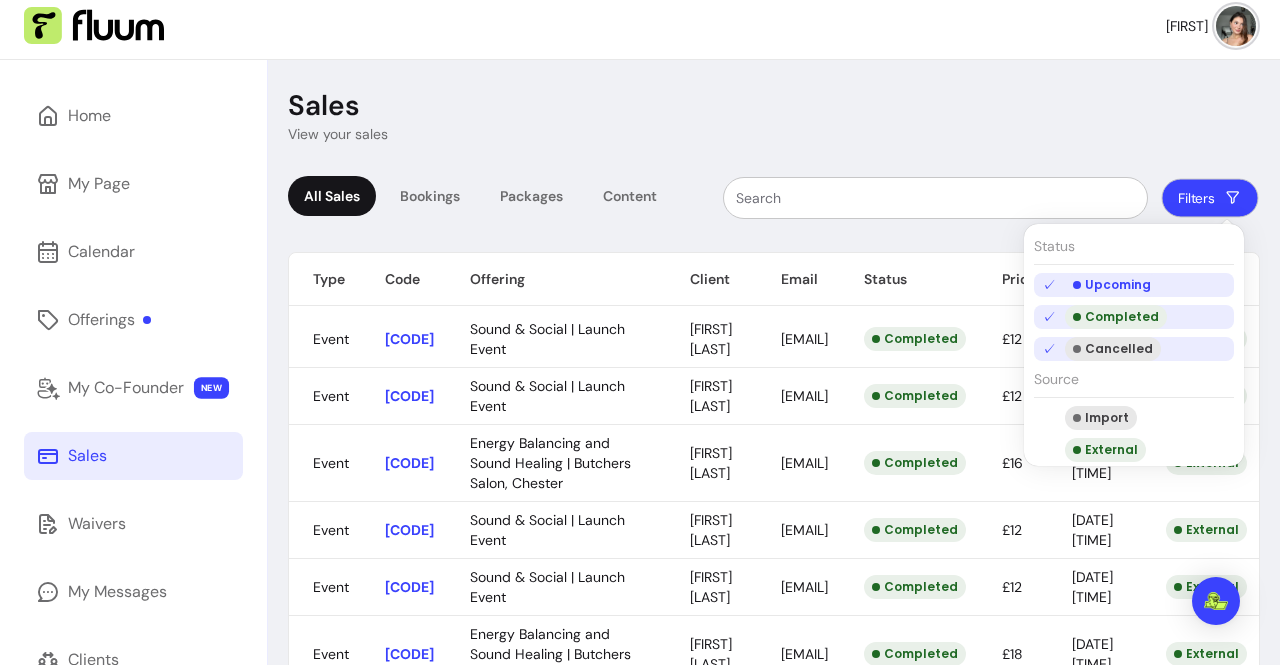 click on "Filters" at bounding box center (1210, 198) 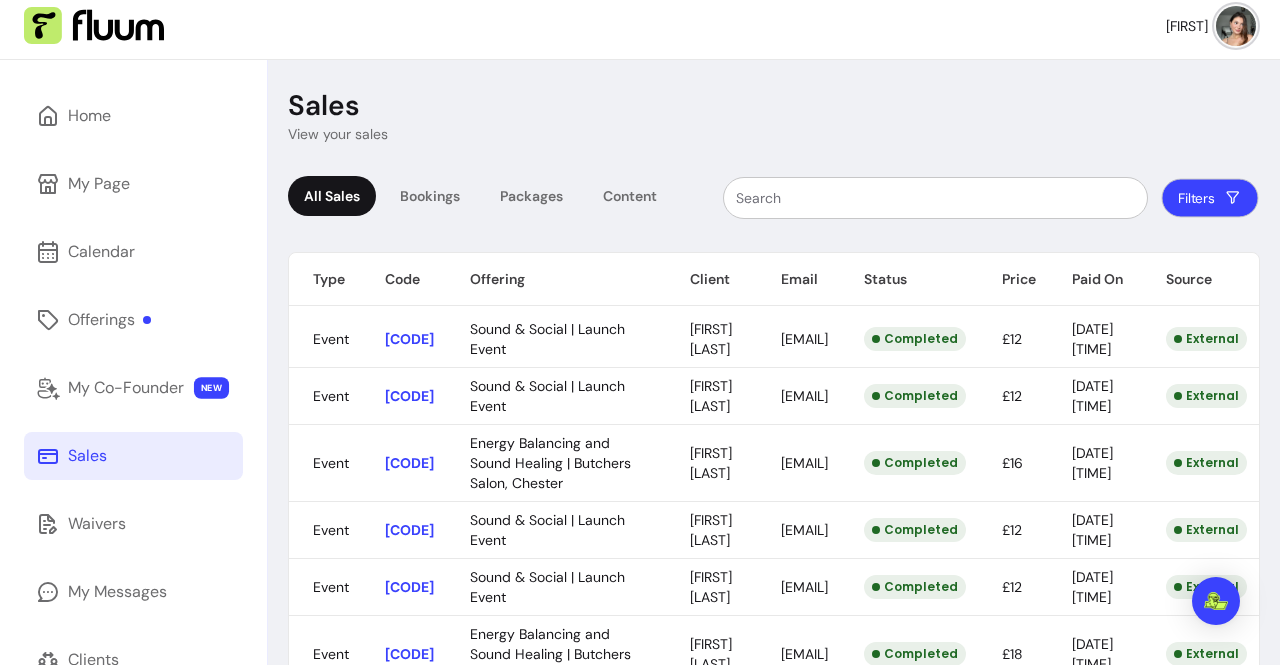 click 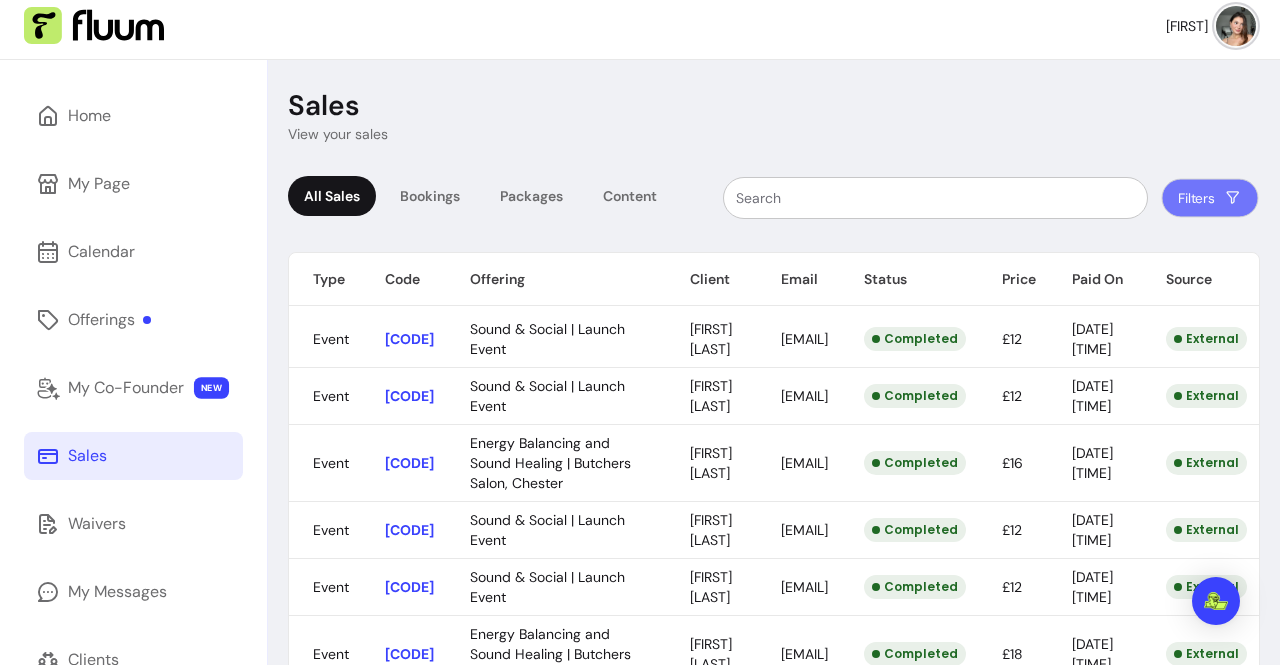 click on "All Sales Bookings Packages Content Filters Type Code Offering Client Email Status Price Paid On Source Event [CODE] Sound & Social | Launch Event [FIRST] [LAST] [EMAIL] Completed £12 [DATE] [TIME] External Event [CODE] Sound & Social | Launch Event [FIRST] [LAST] [EMAIL] Completed £12 [DATE] [TIME] External Event [CODE] Energy Balancing and Sound Healing | Butchers Salon, Chester [FIRST] [LAST] [EMAIL] Completed £16 [DATE] [TIME] External Event [CODE] Sound & Social | Launch Event [FIRST] [LAST] [EMAIL] Completed £12 [DATE] [TIME] External Event [CODE] Sound & Social | Launch Event [FIRST] [LAST] [EMAIL] Completed £12 [DATE] [TIME] External Event [CODE] Energy Balancing and Sound Healing | Butchers Salon, Chester [FIRST] [LAST] [EMAIL] Completed £18 [DATE] [TIME] External Event [CODE] Energy Balancing and Sound Healing | Butchers Salon, Chester" at bounding box center (774, 910) 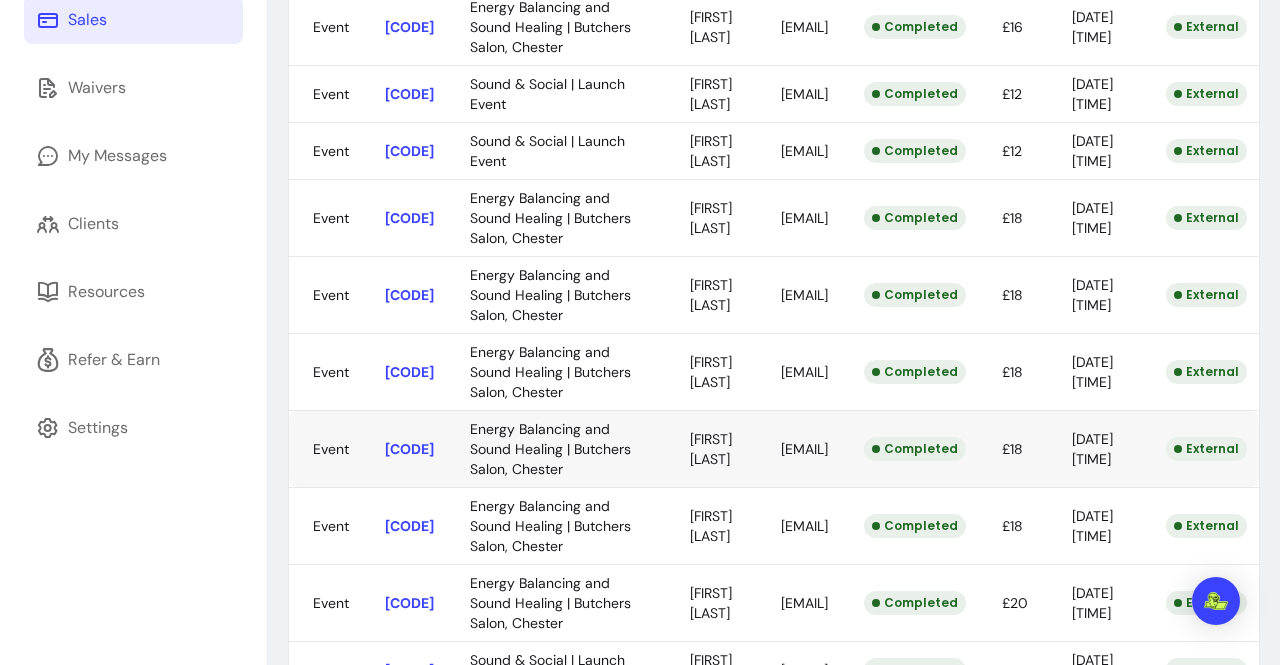 scroll, scrollTop: 0, scrollLeft: 0, axis: both 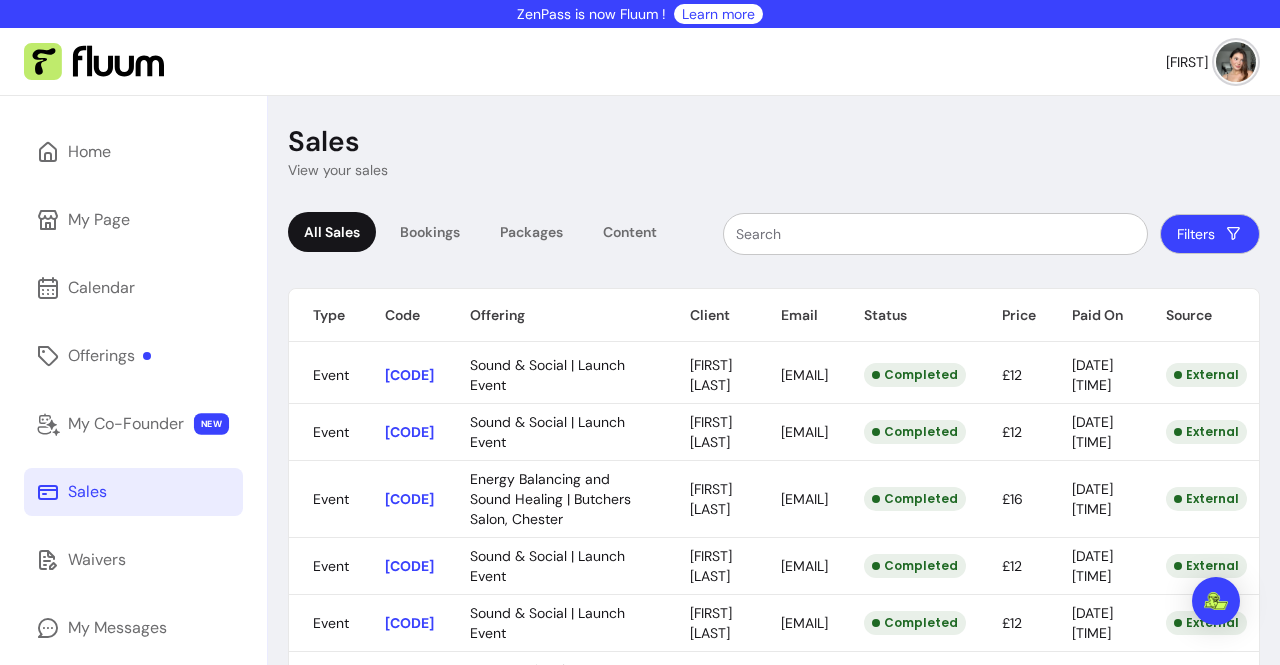 click on "All Sales" at bounding box center [332, 232] 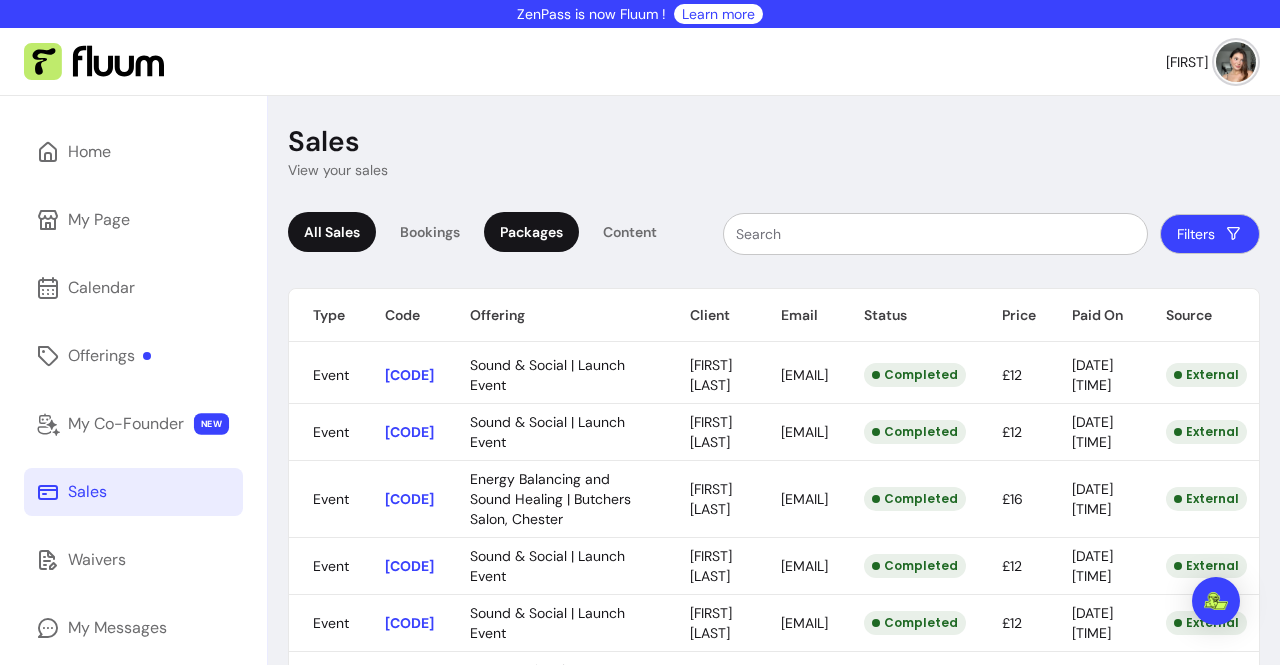 click on "Packages" at bounding box center (531, 232) 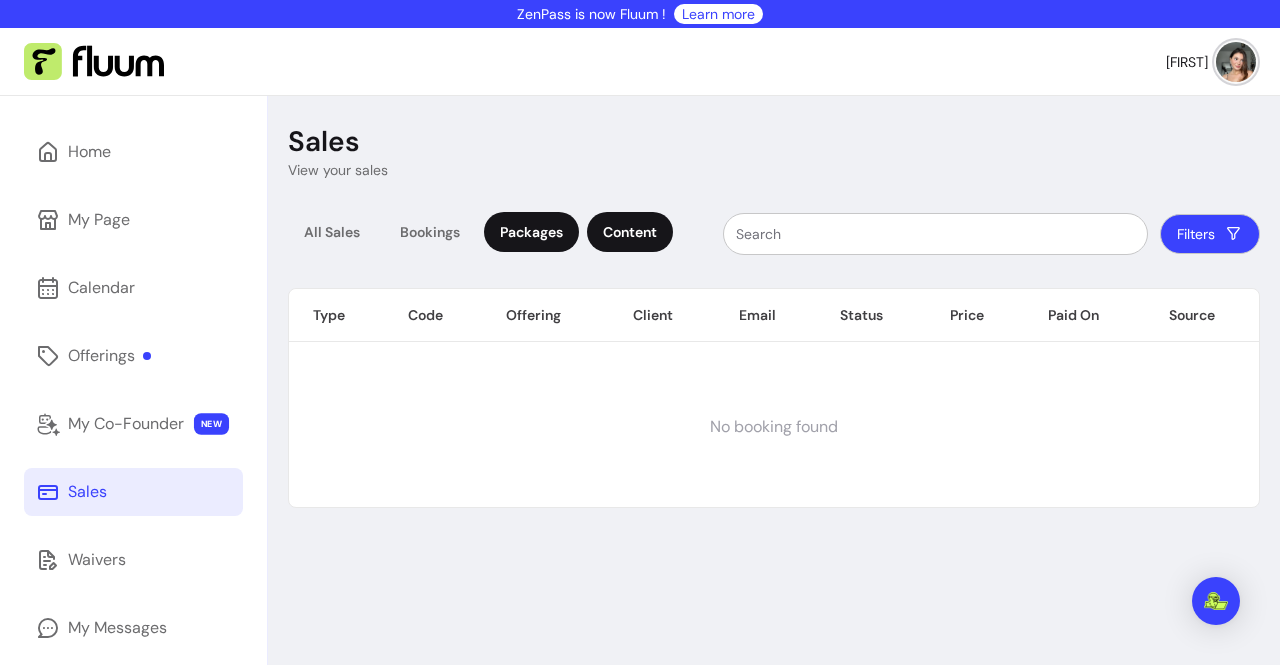 click on "Content" at bounding box center (630, 232) 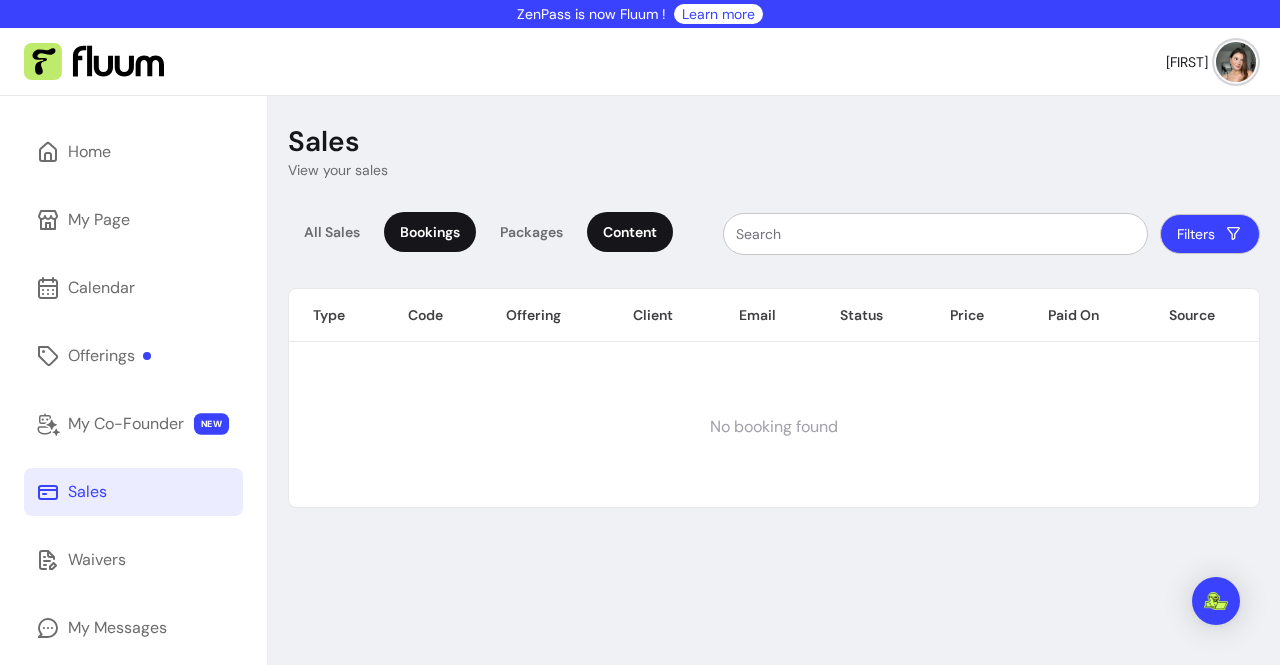 click on "Bookings" at bounding box center [430, 232] 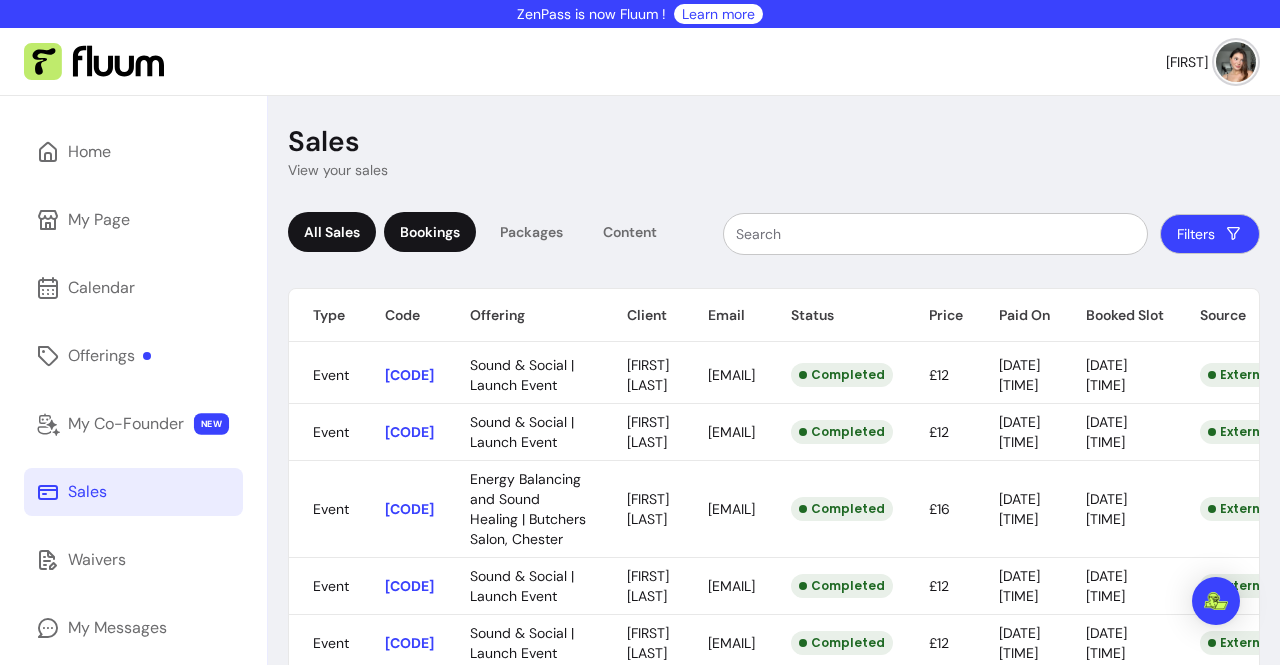 click on "All Sales" at bounding box center [332, 232] 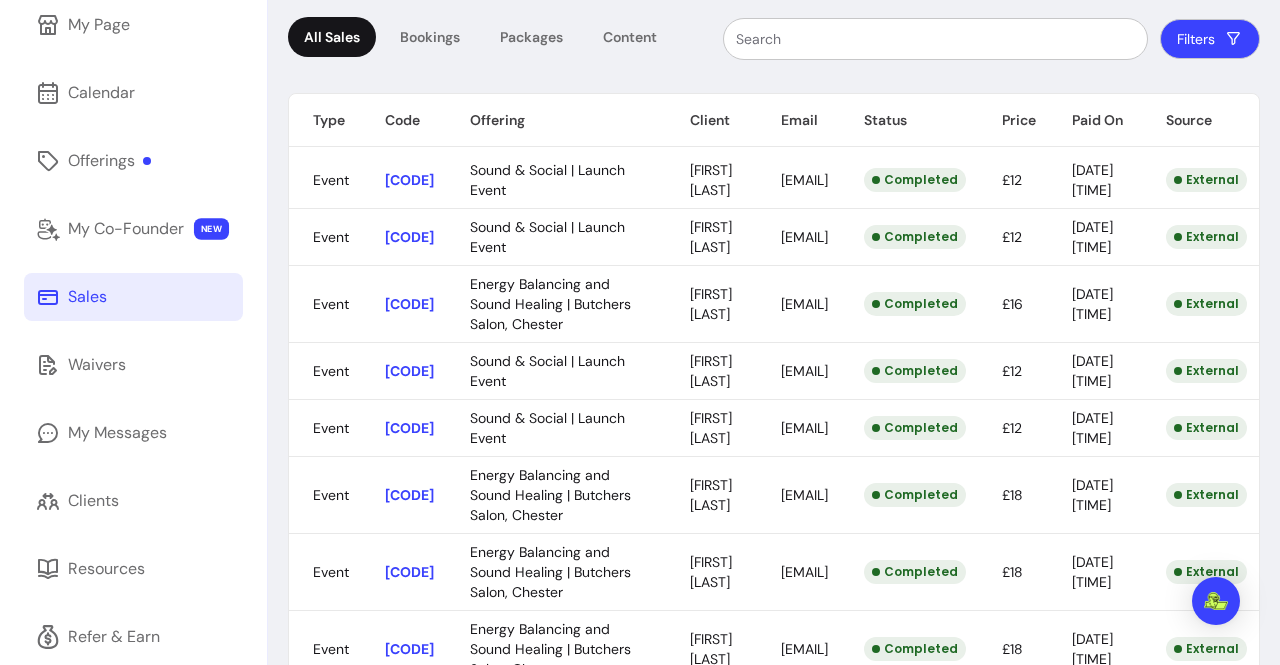 scroll, scrollTop: 0, scrollLeft: 0, axis: both 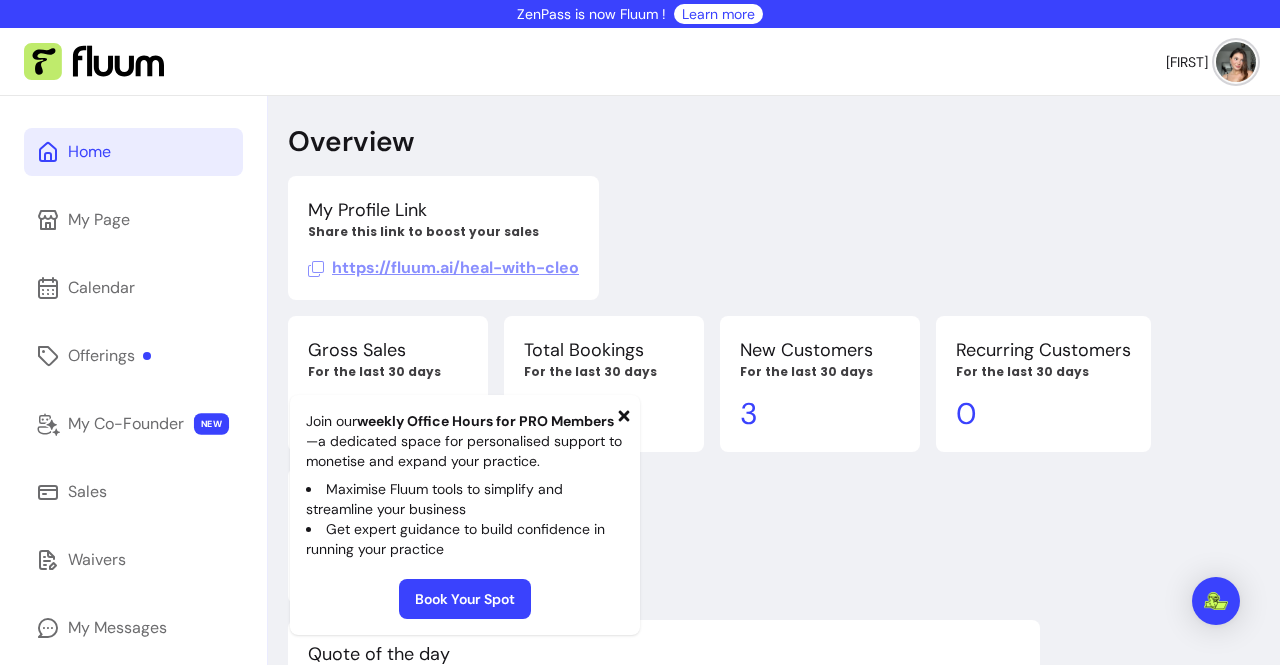 click 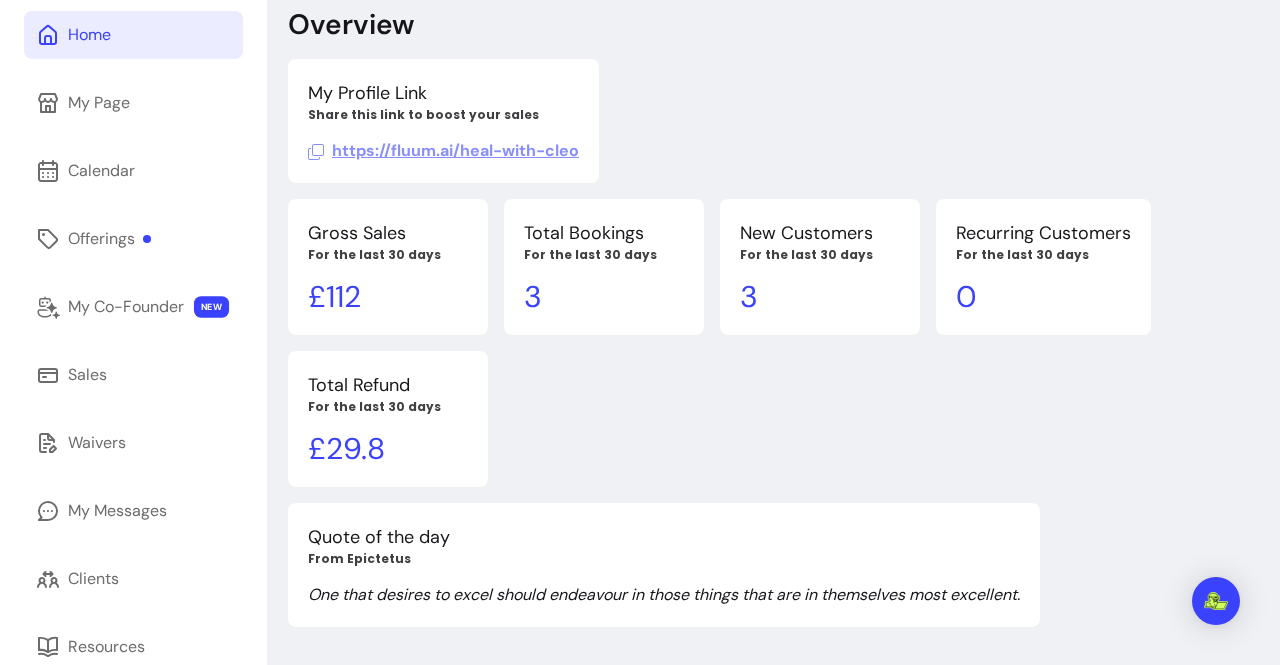 scroll, scrollTop: 118, scrollLeft: 0, axis: vertical 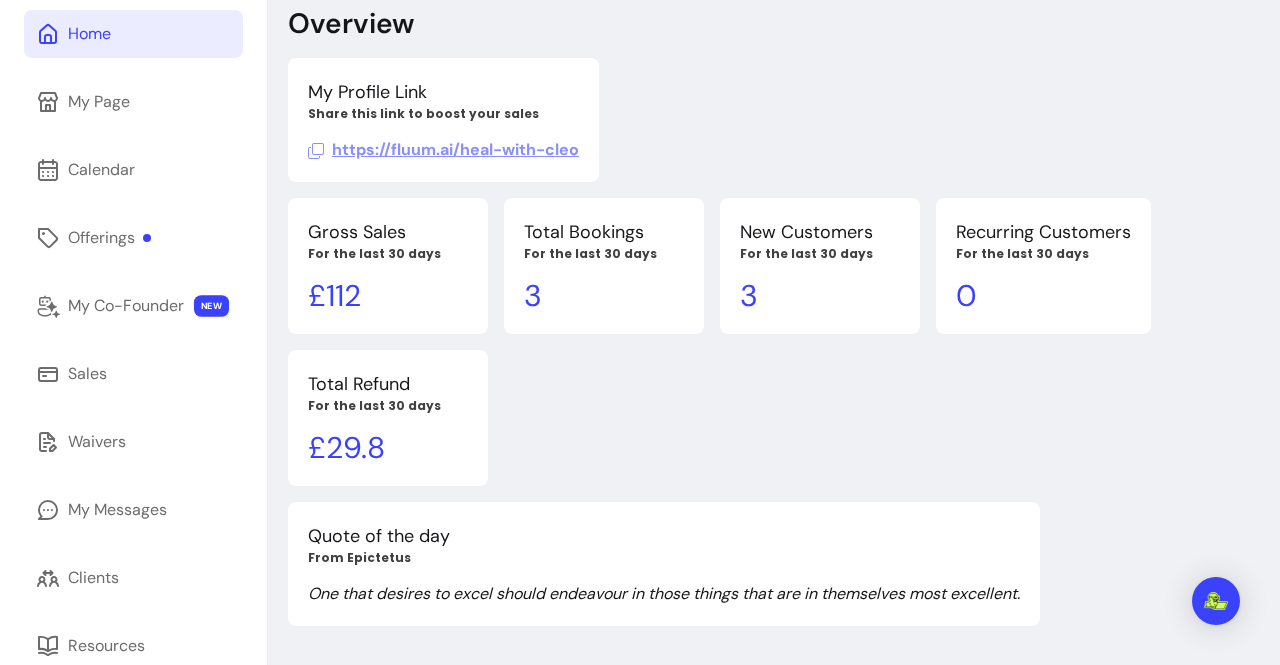 click on "Gross Sales" at bounding box center [388, 232] 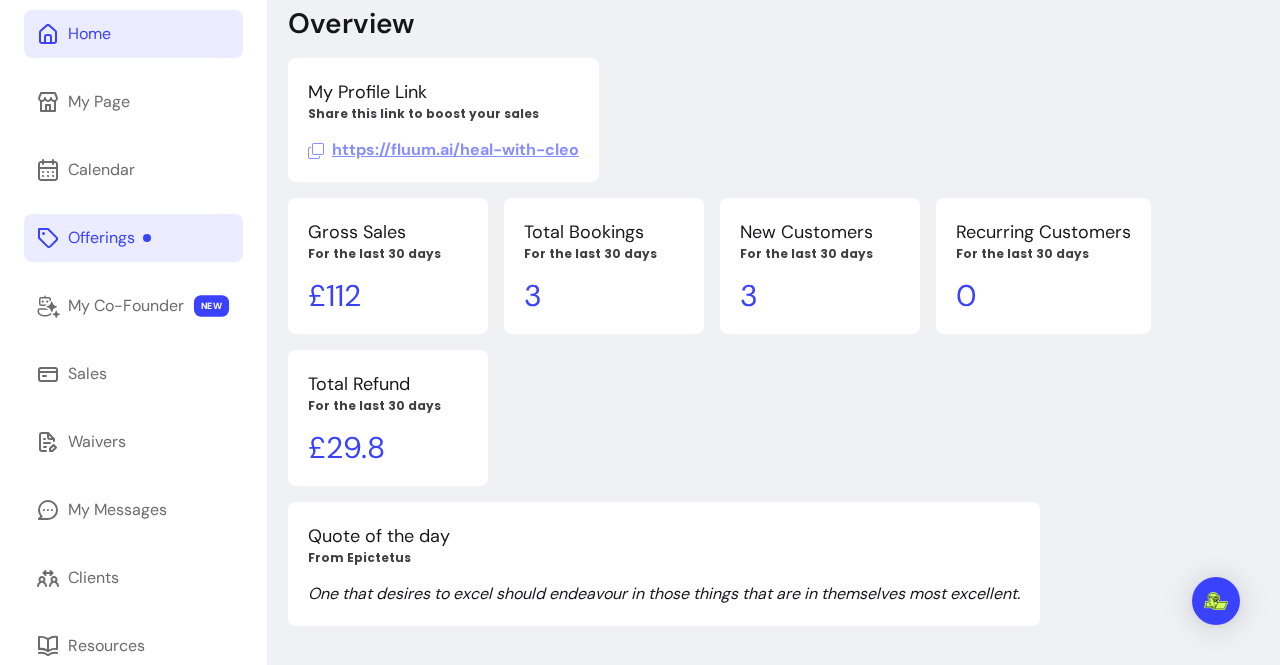 click on "Offerings" at bounding box center (133, 238) 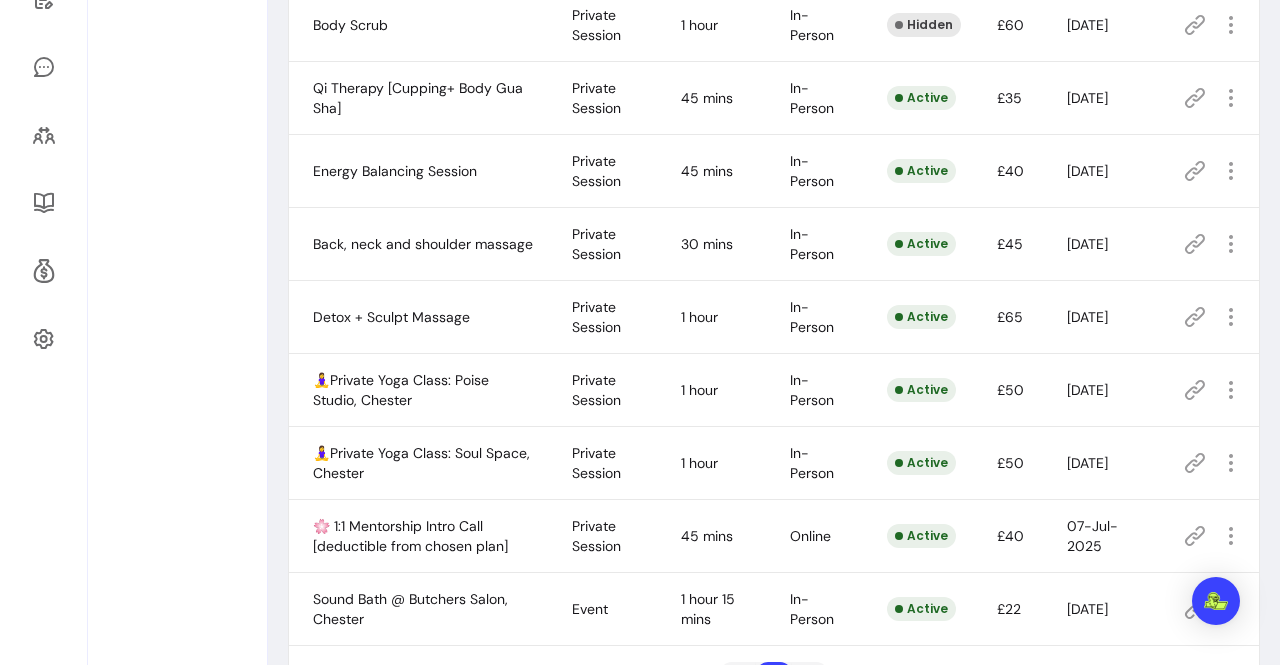 scroll, scrollTop: 0, scrollLeft: 0, axis: both 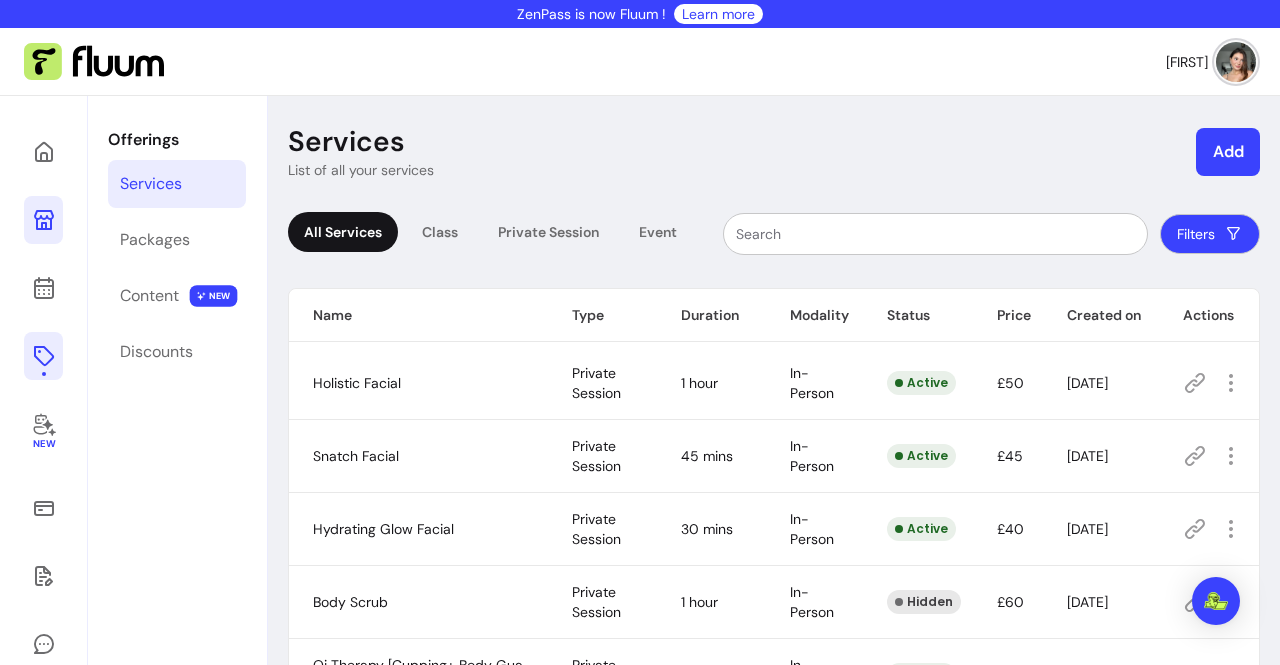 click 